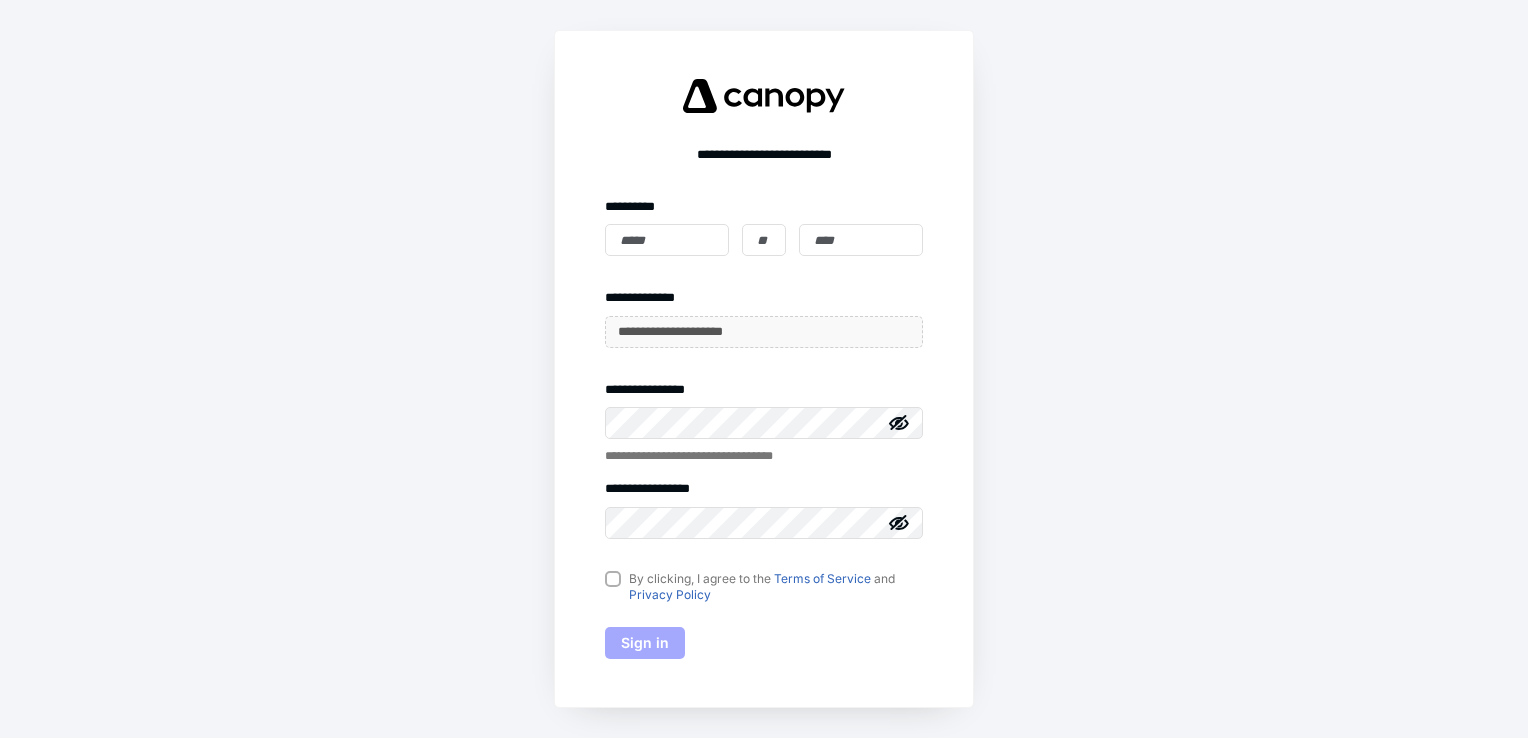 scroll, scrollTop: 0, scrollLeft: 0, axis: both 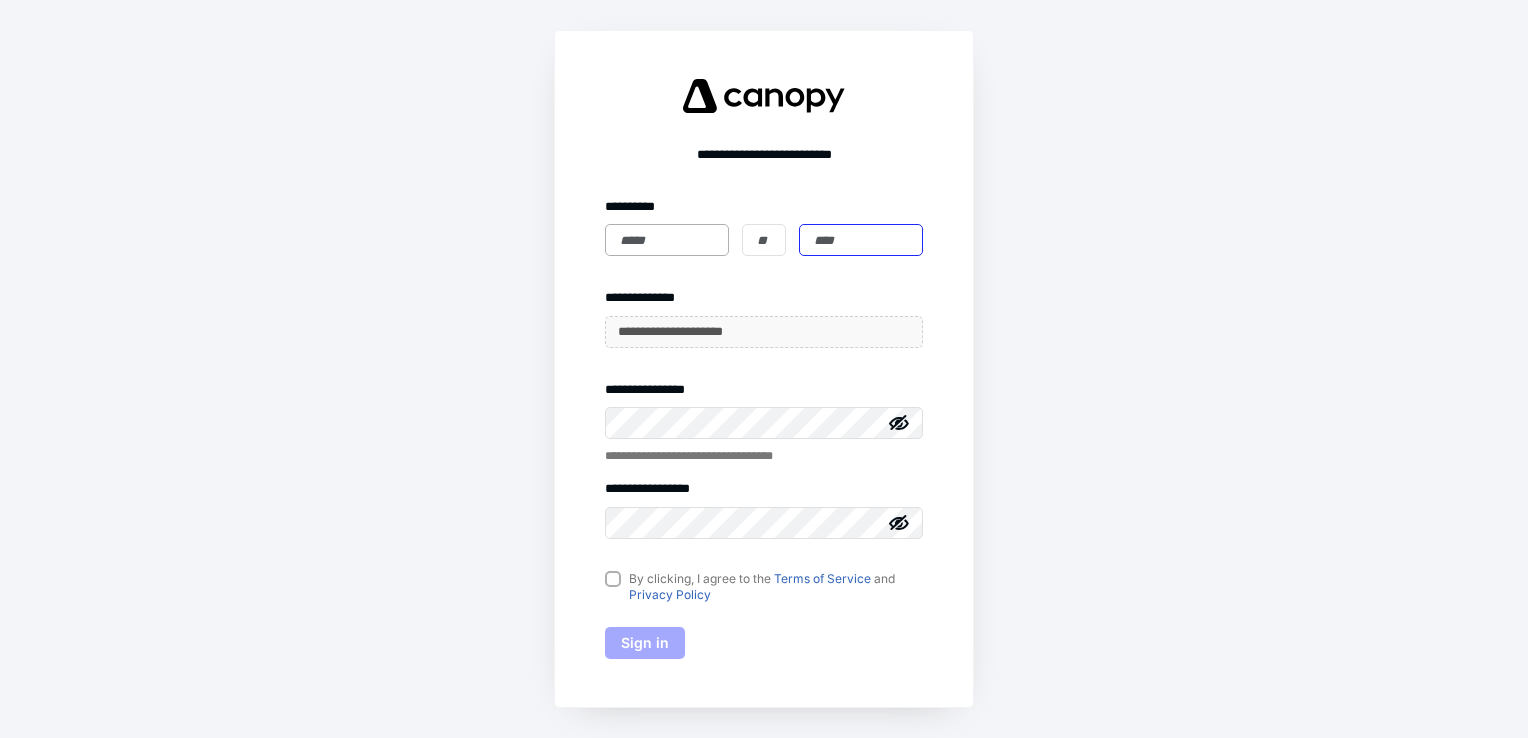 type on "**********" 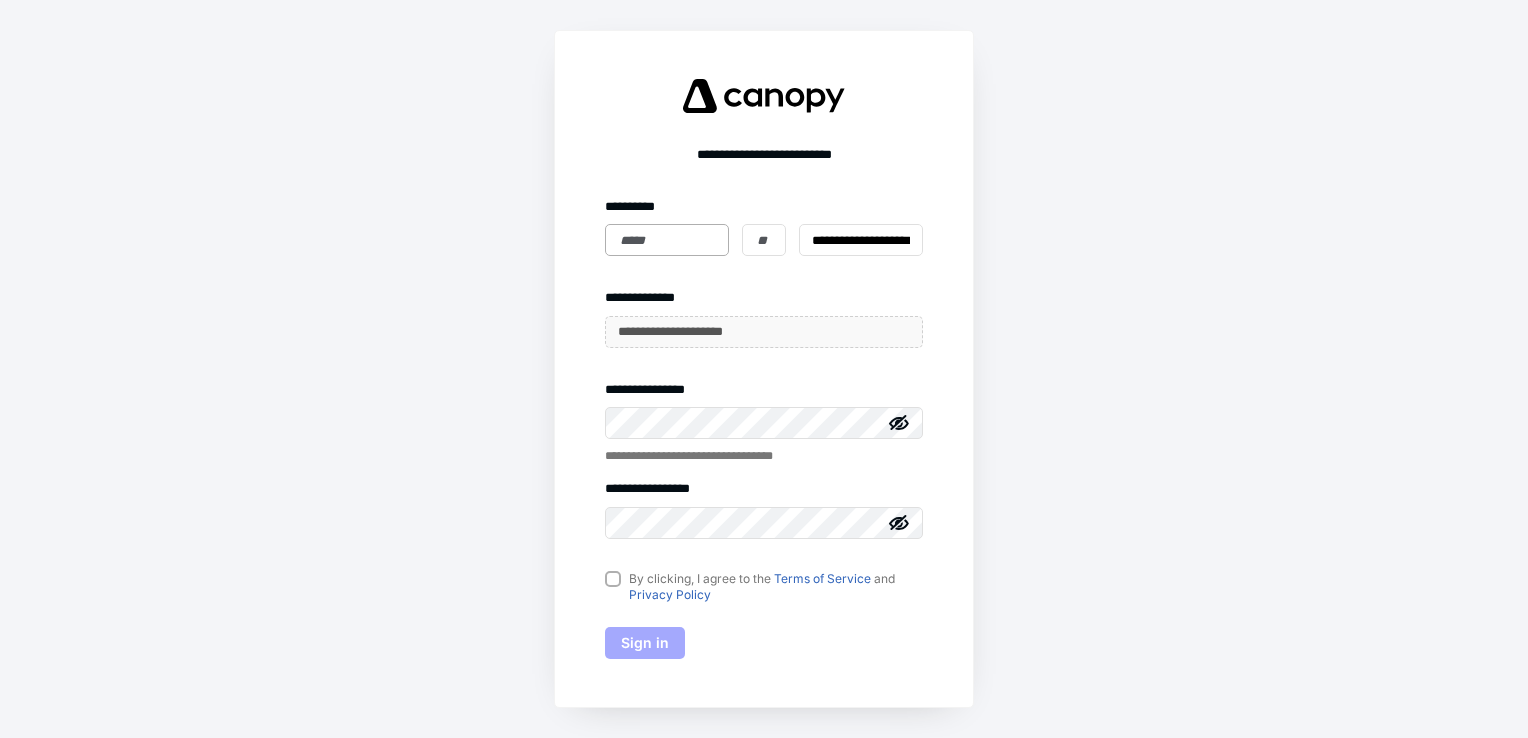 click at bounding box center (667, 240) 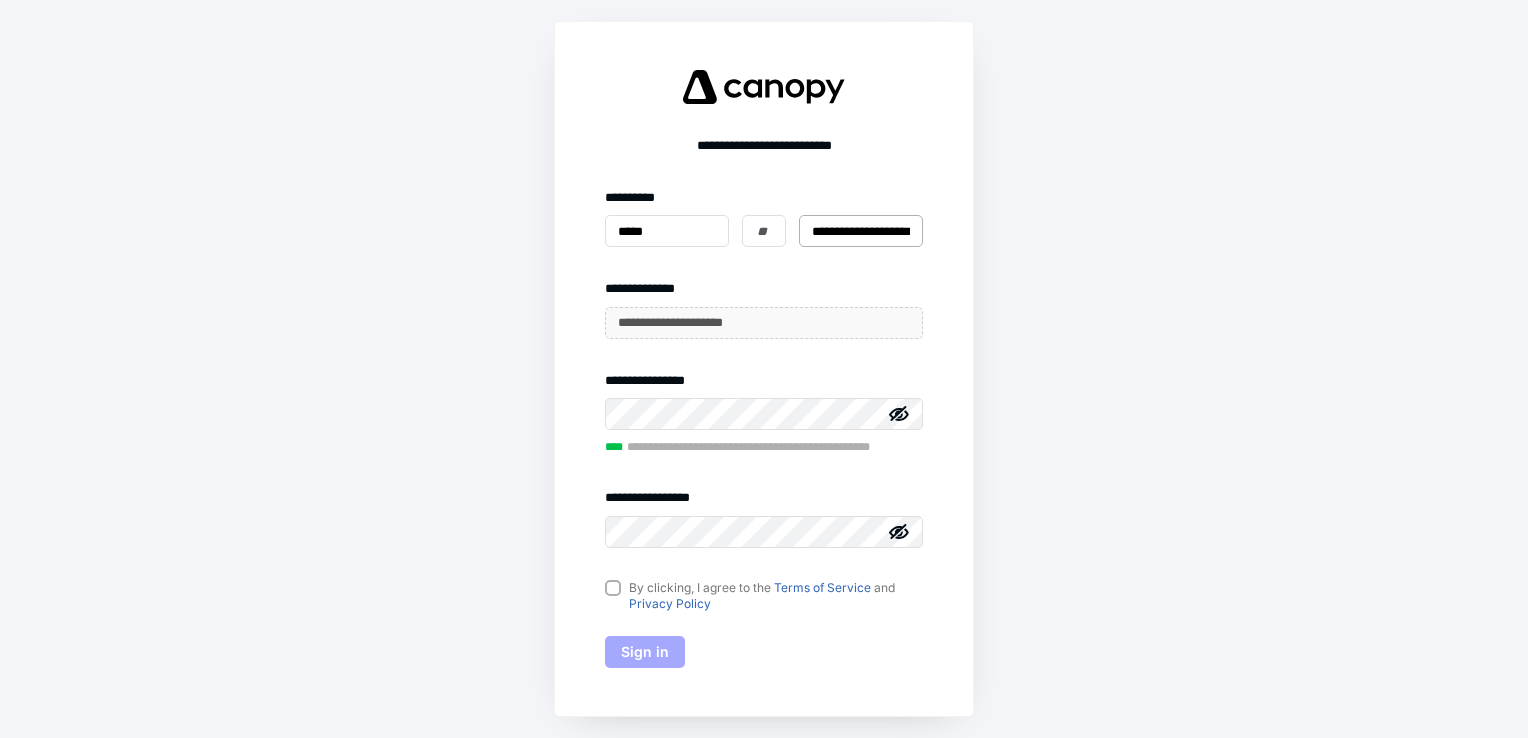 type on "*****" 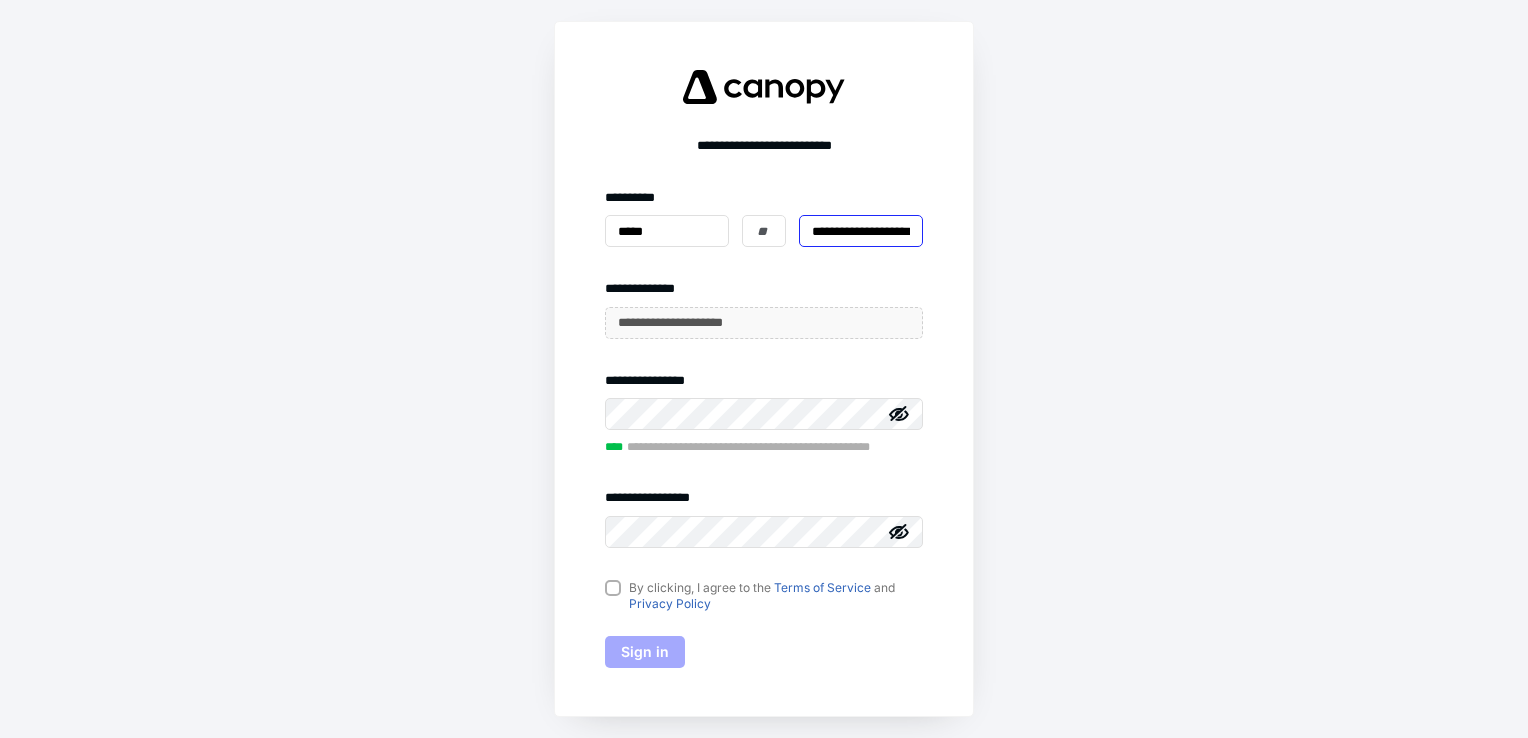 click on "**********" at bounding box center [861, 231] 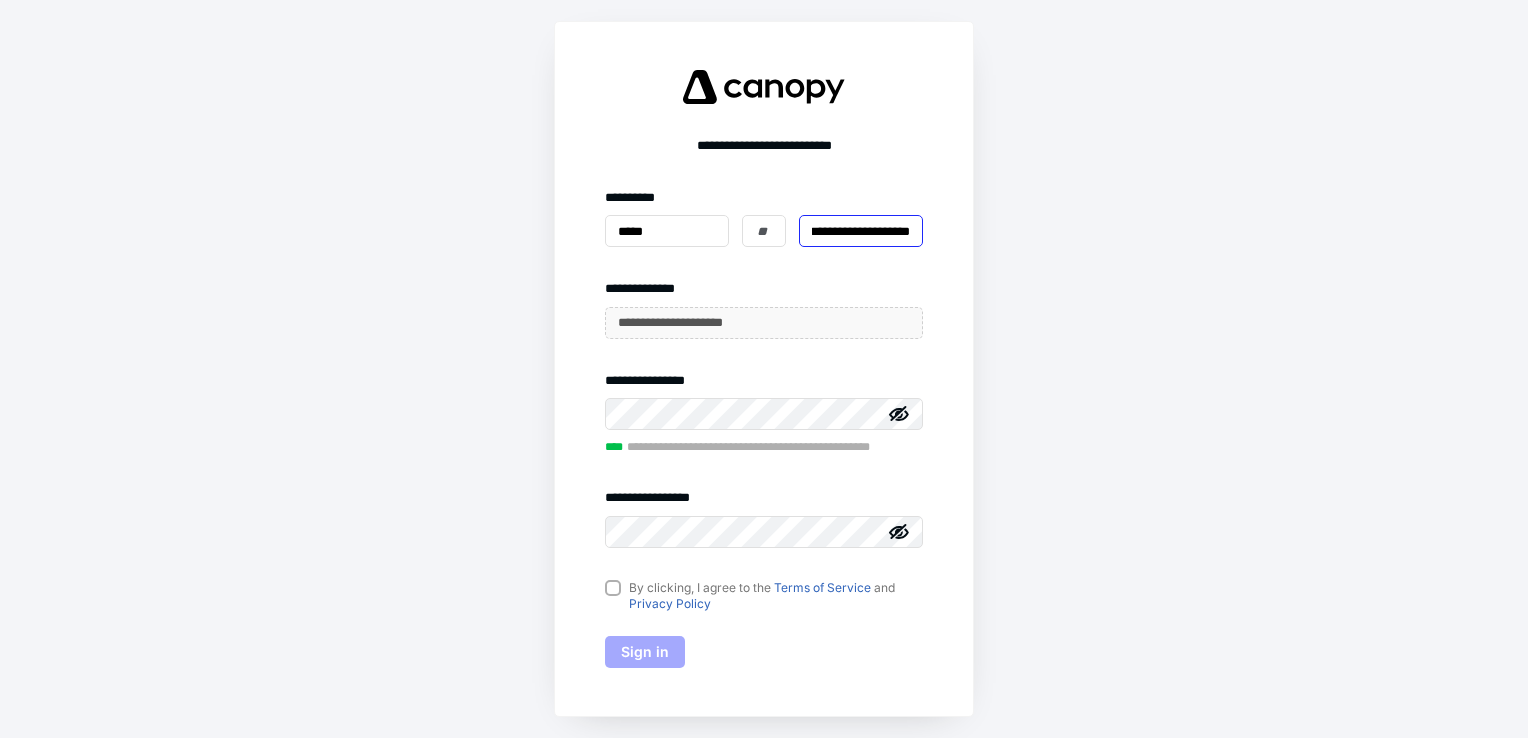 drag, startPoint x: 807, startPoint y: 230, endPoint x: 926, endPoint y: 225, distance: 119.104996 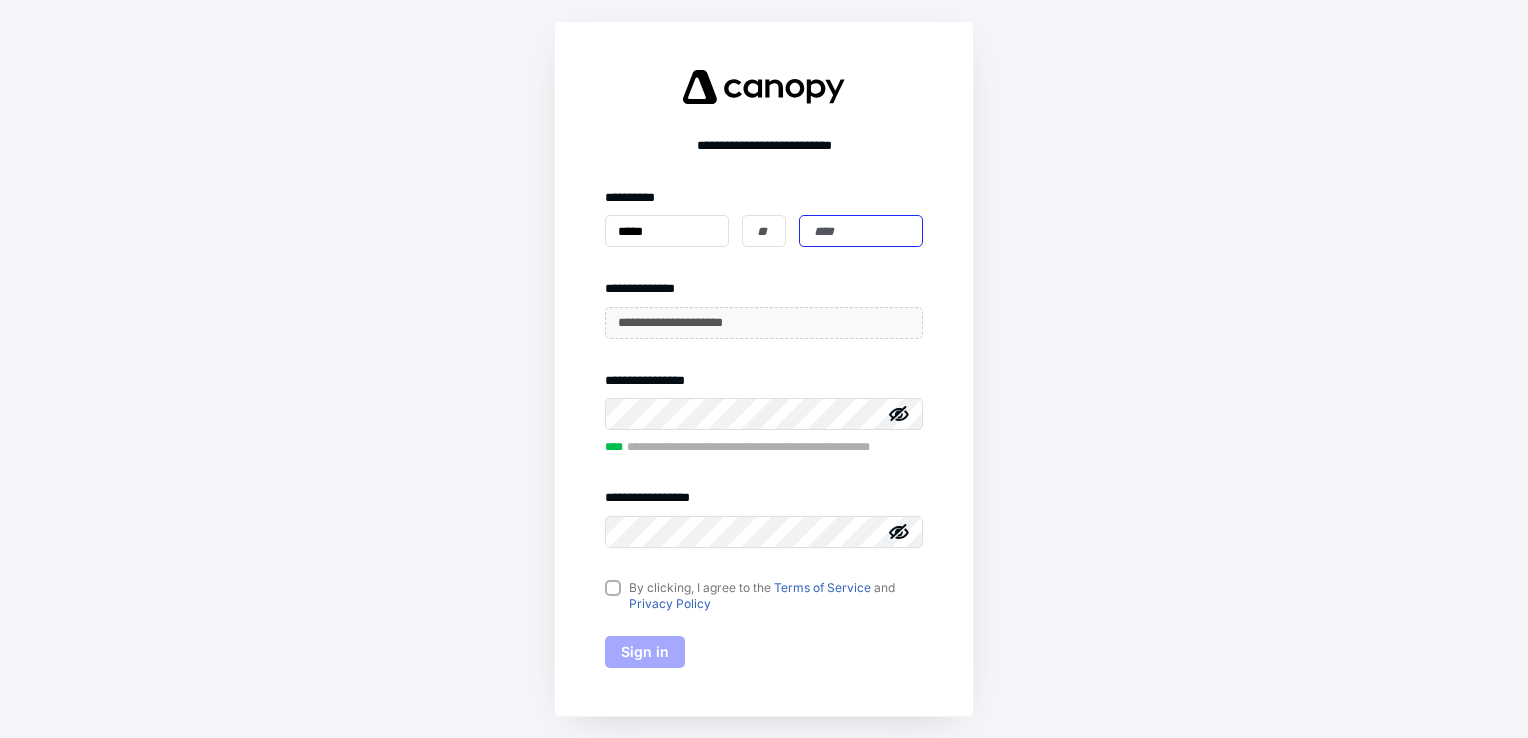 scroll, scrollTop: 0, scrollLeft: 0, axis: both 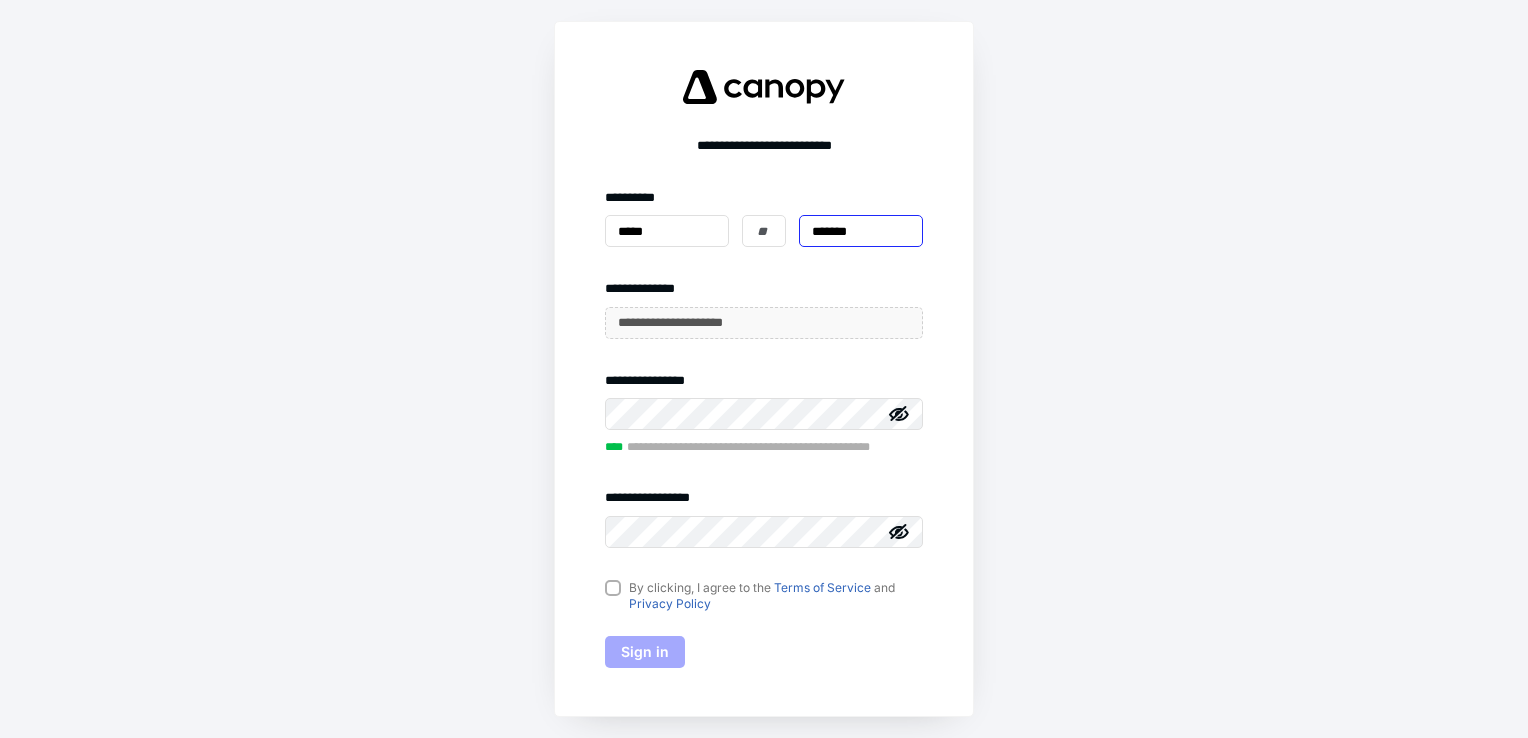 type on "*******" 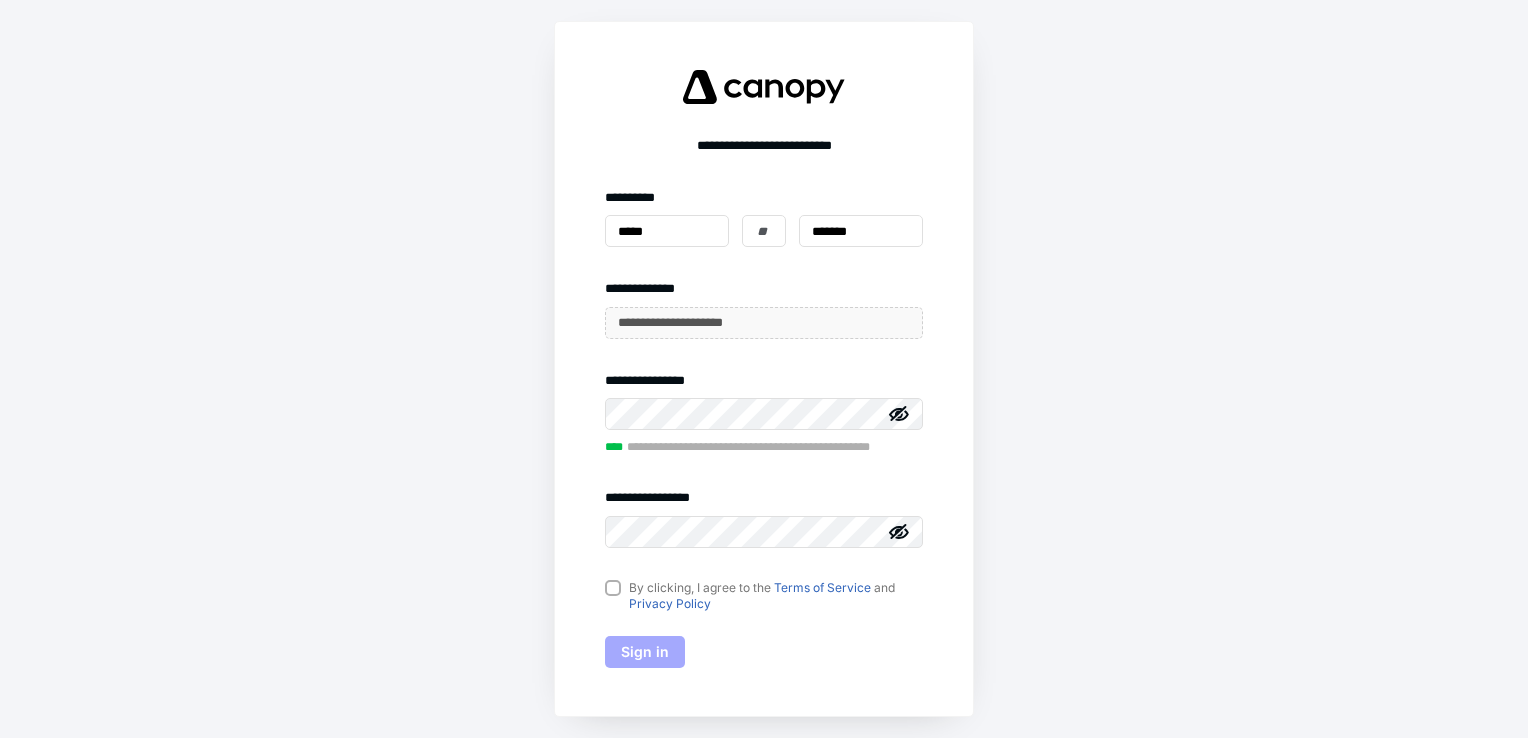 click 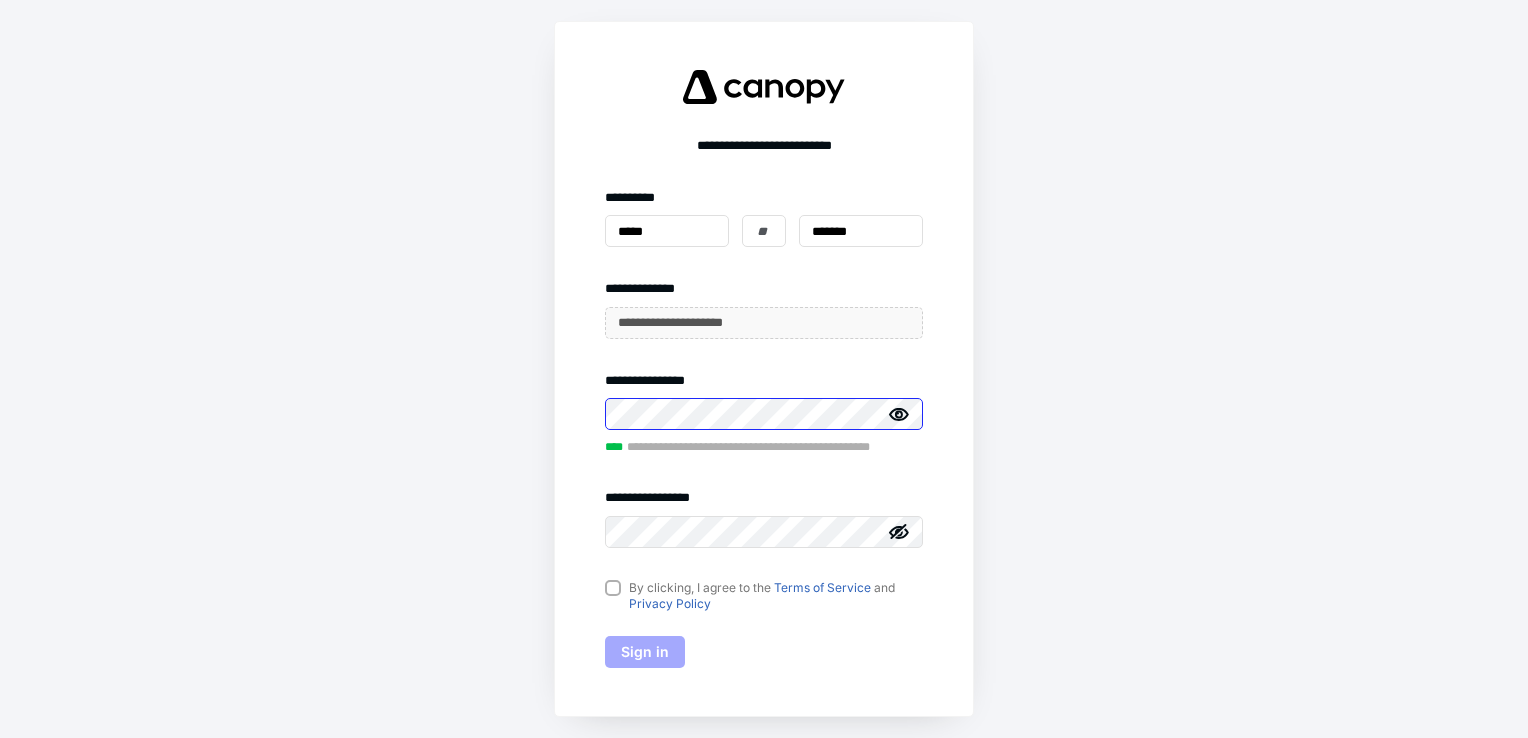 click on "**********" at bounding box center [764, 369] 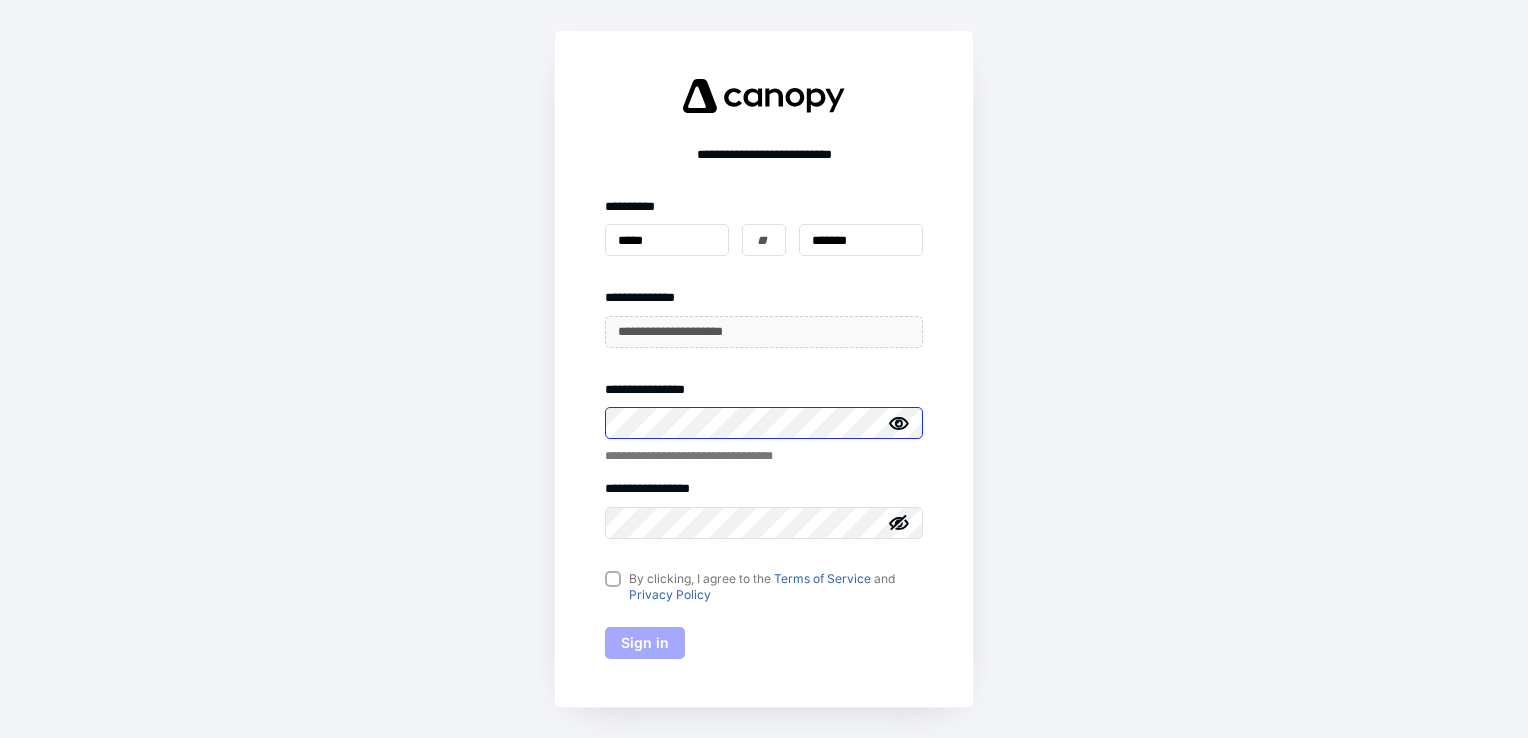 click on "**********" at bounding box center (764, 369) 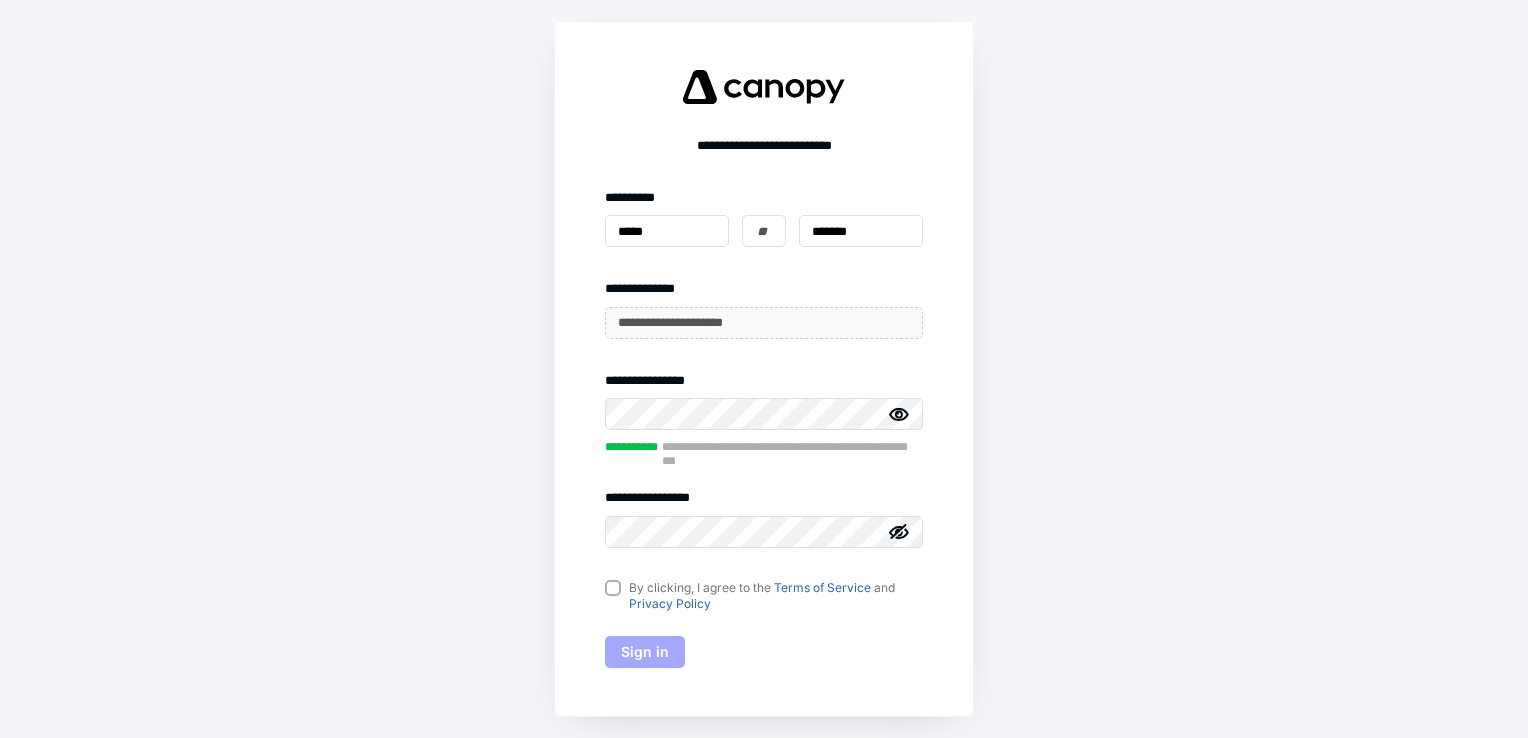click 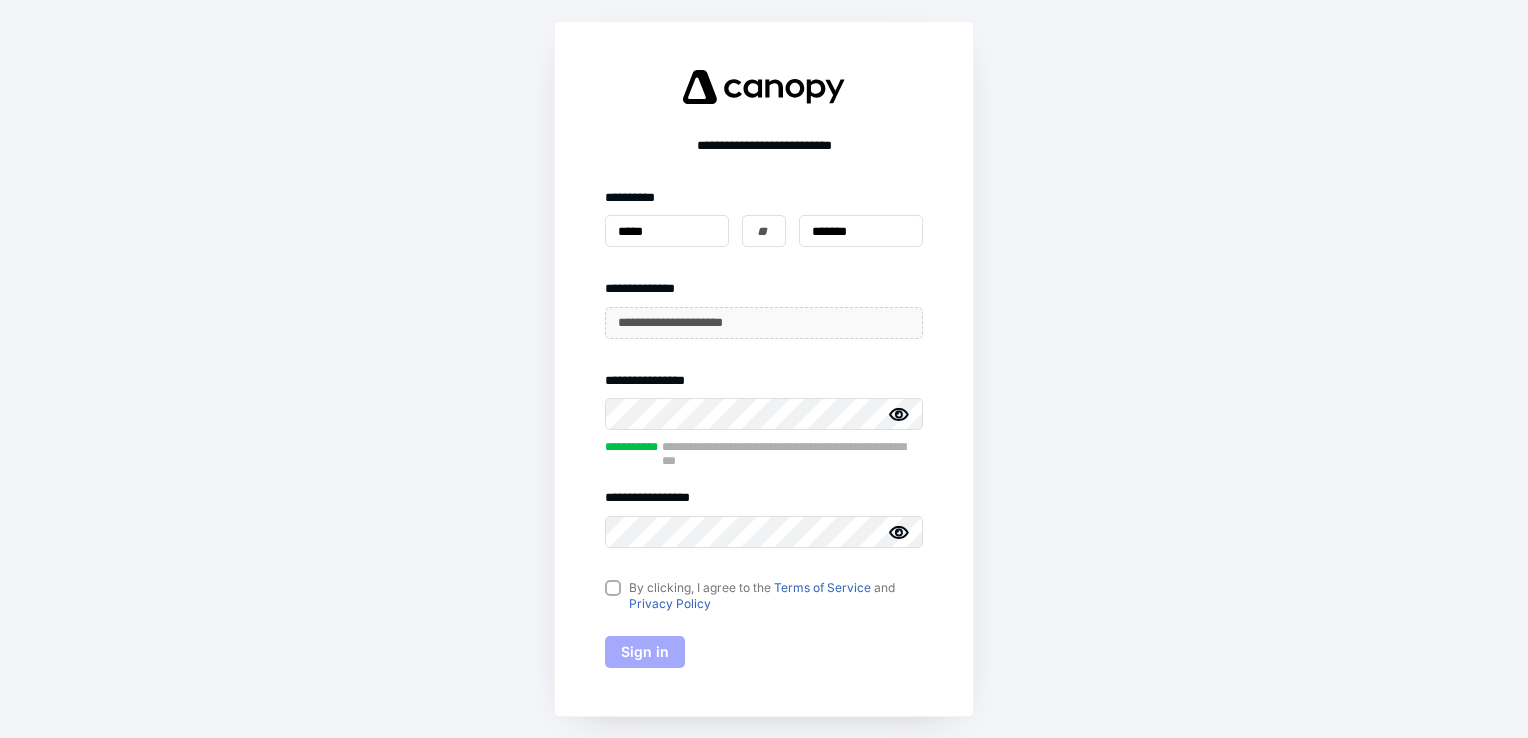 click on "By clicking, I agree to the   Terms of Service   and   Privacy Policy" at bounding box center (764, 596) 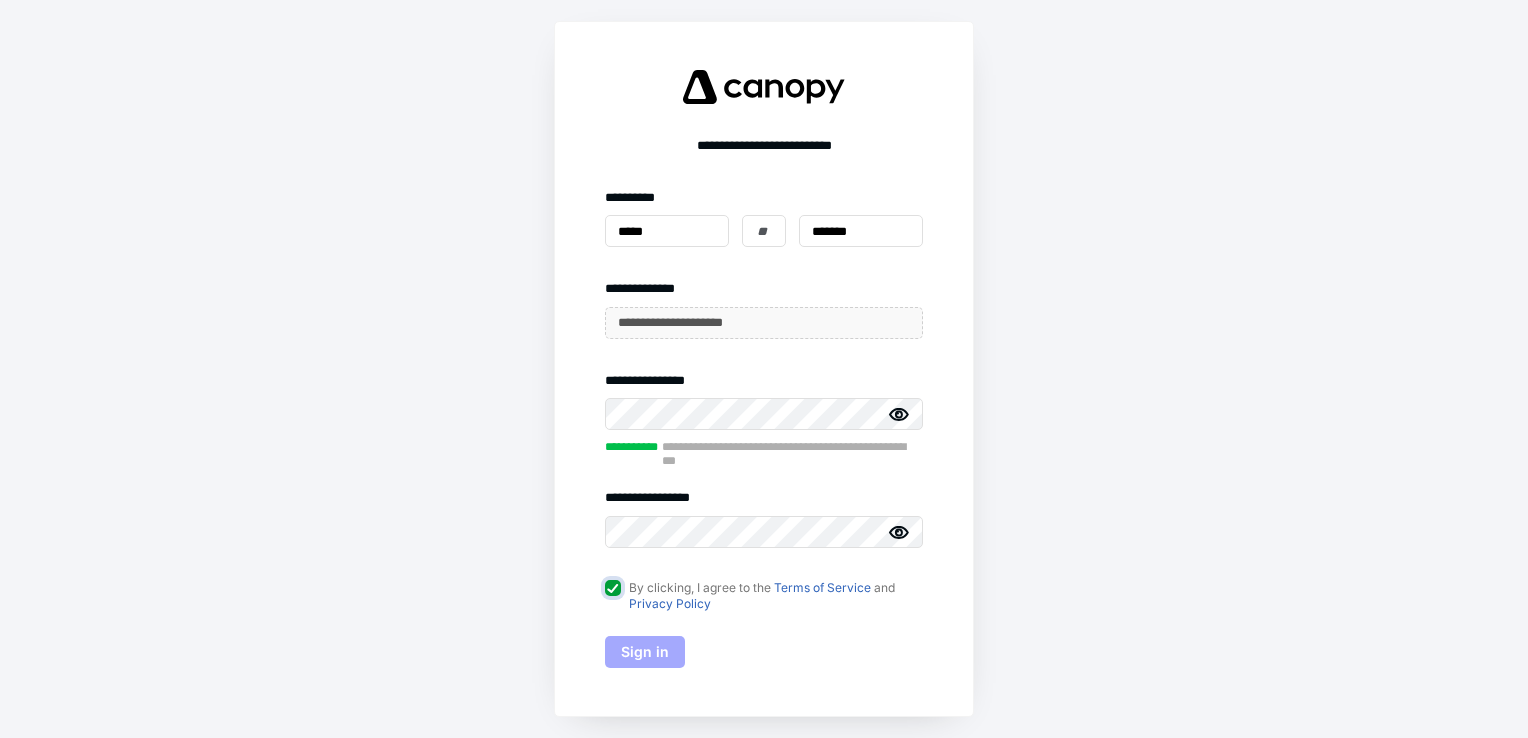 checkbox on "true" 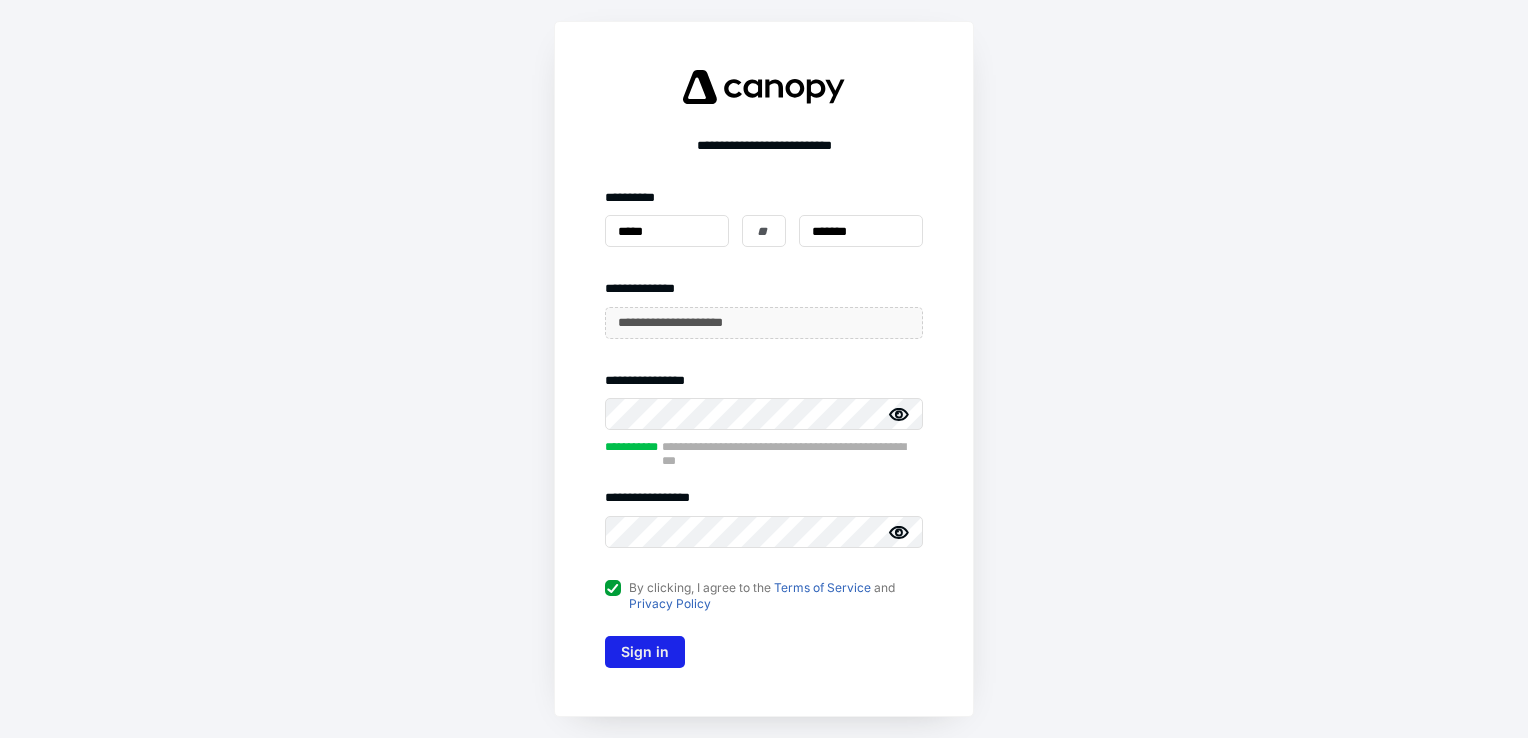 click on "Sign in" at bounding box center [645, 652] 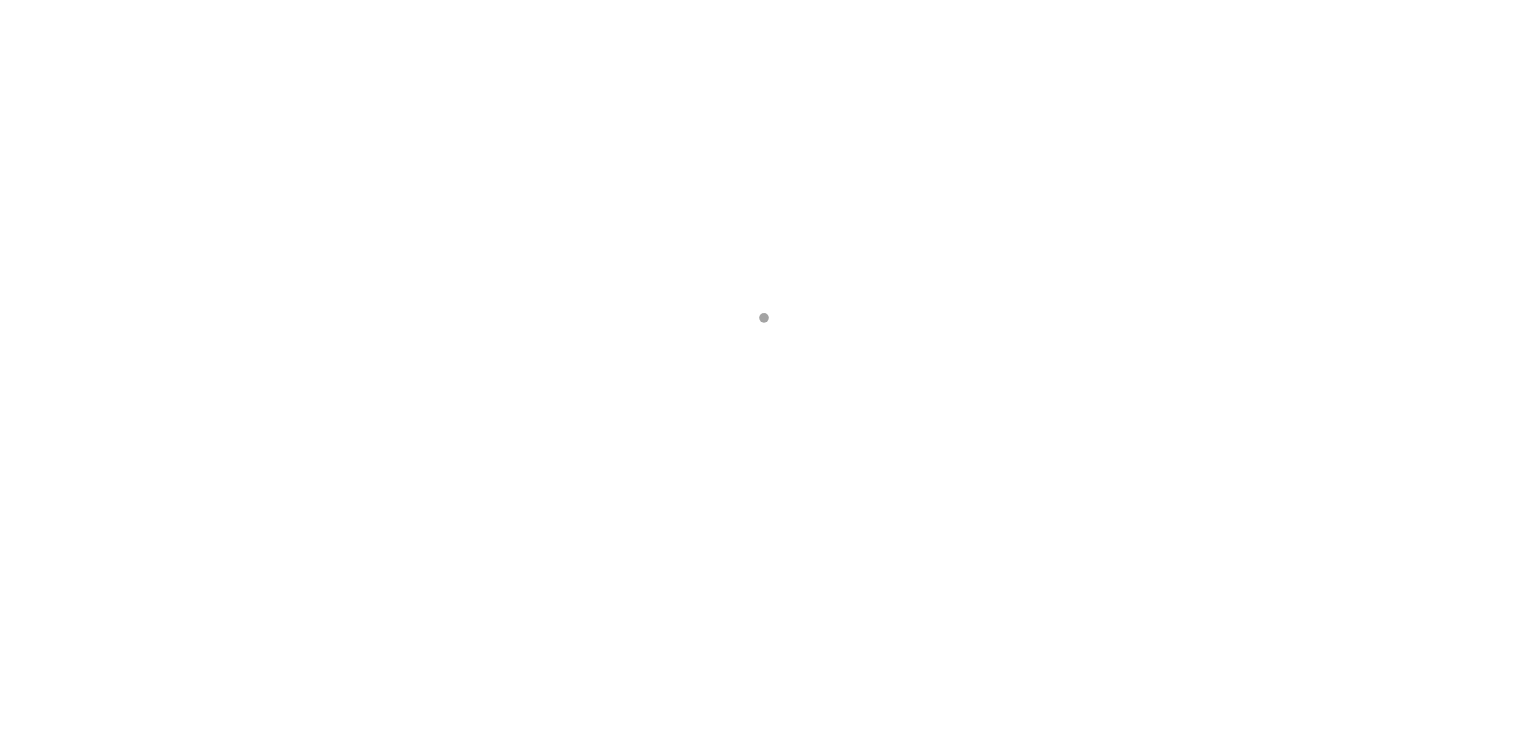 scroll, scrollTop: 0, scrollLeft: 0, axis: both 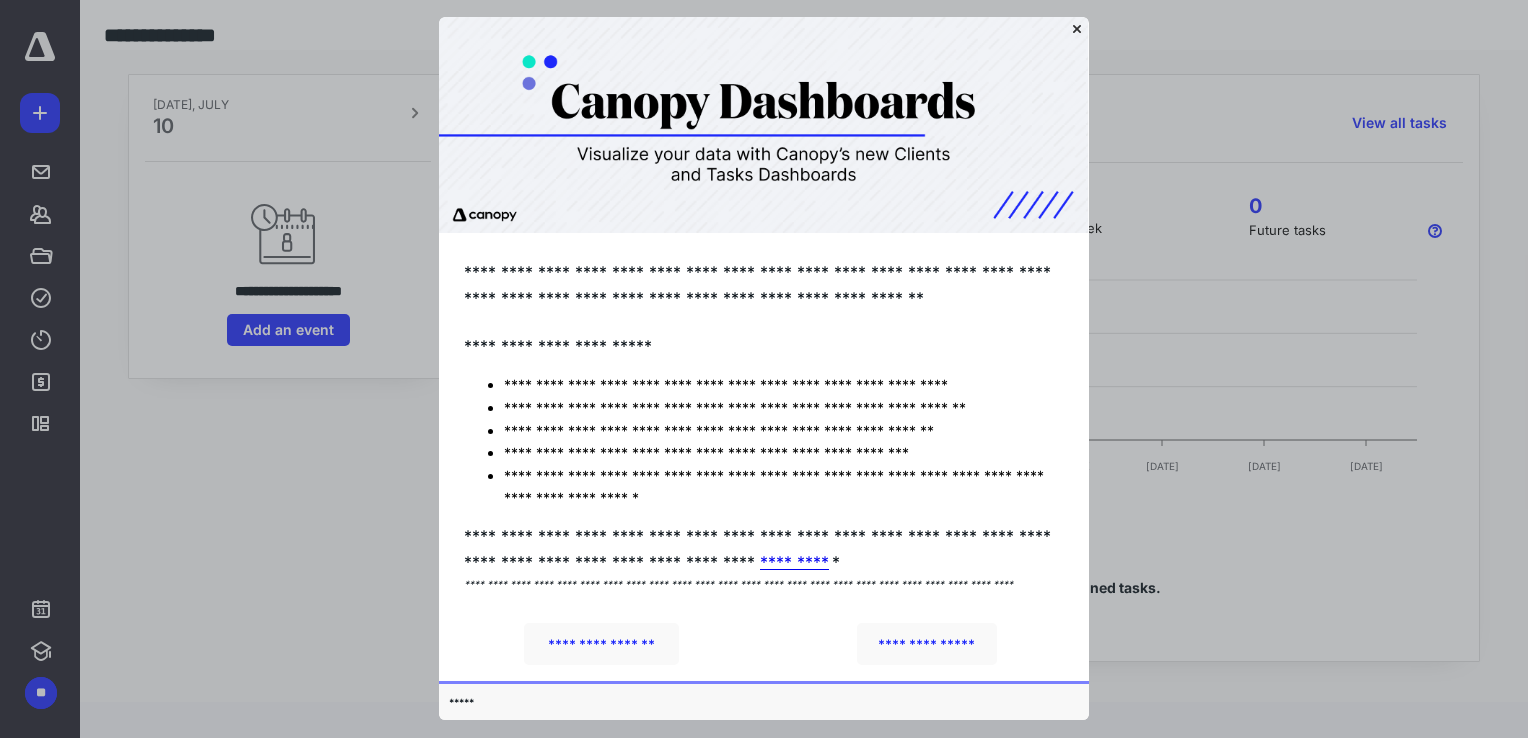 drag, startPoint x: 1076, startPoint y: 32, endPoint x: 1515, endPoint y: 50, distance: 439.36887 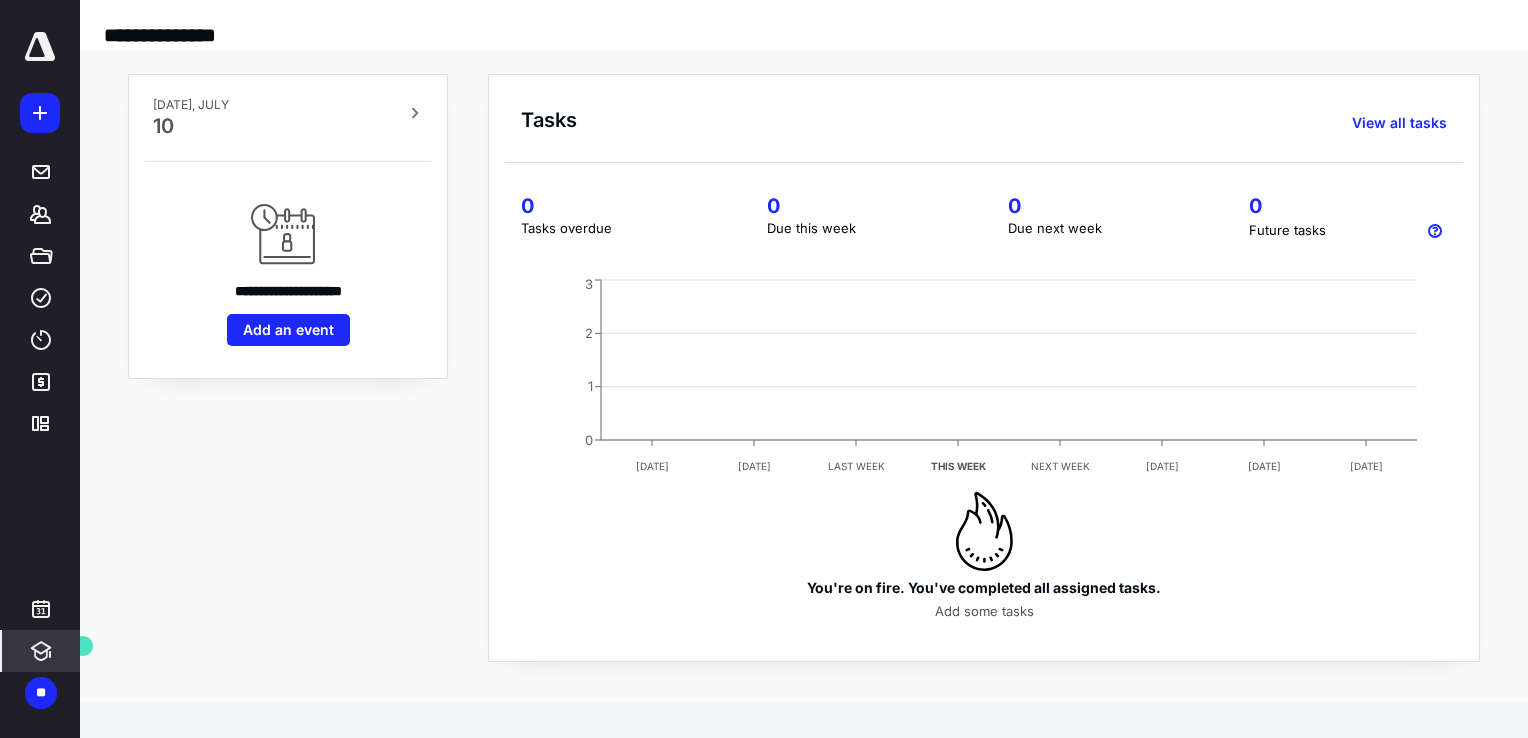 click 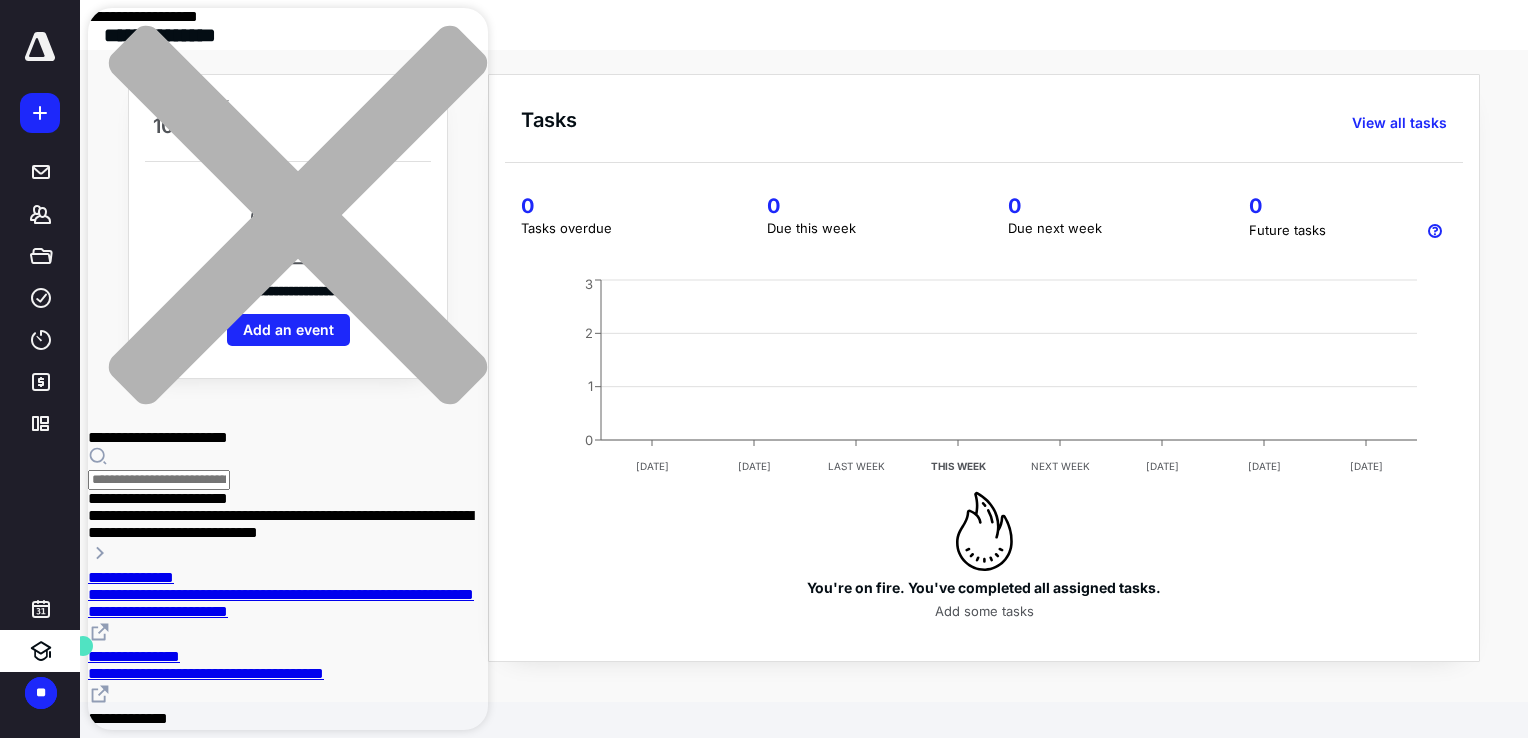 click 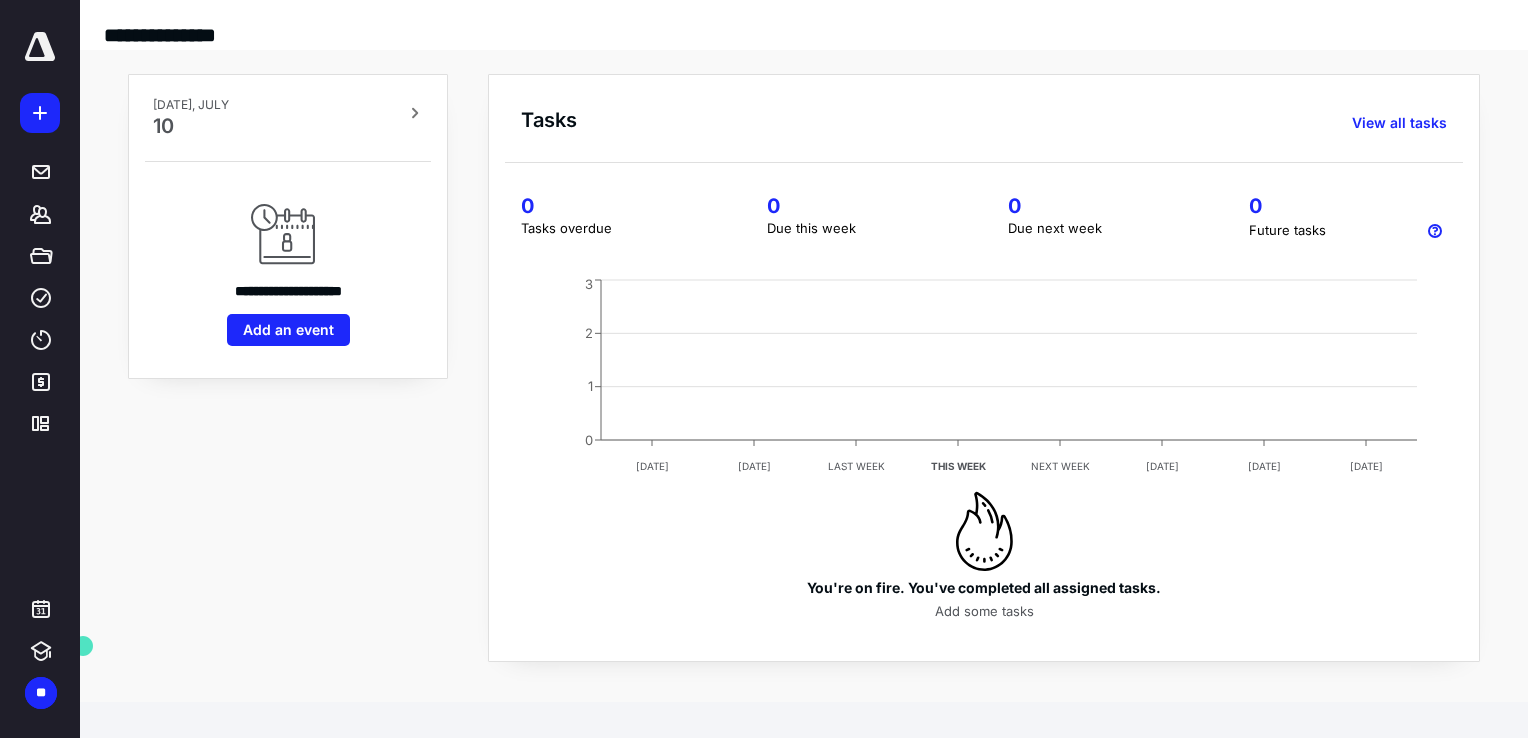 click at bounding box center (40, 47) 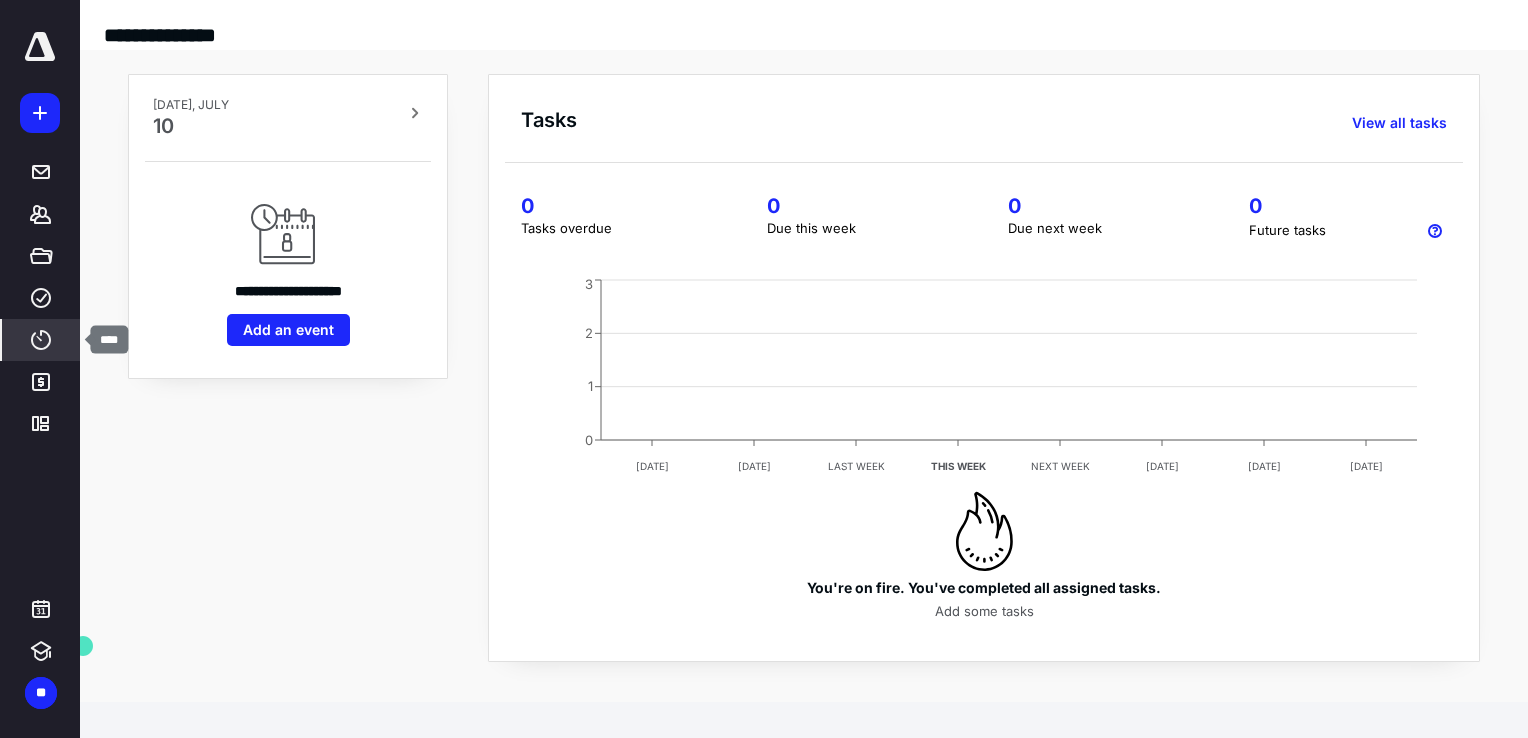 click 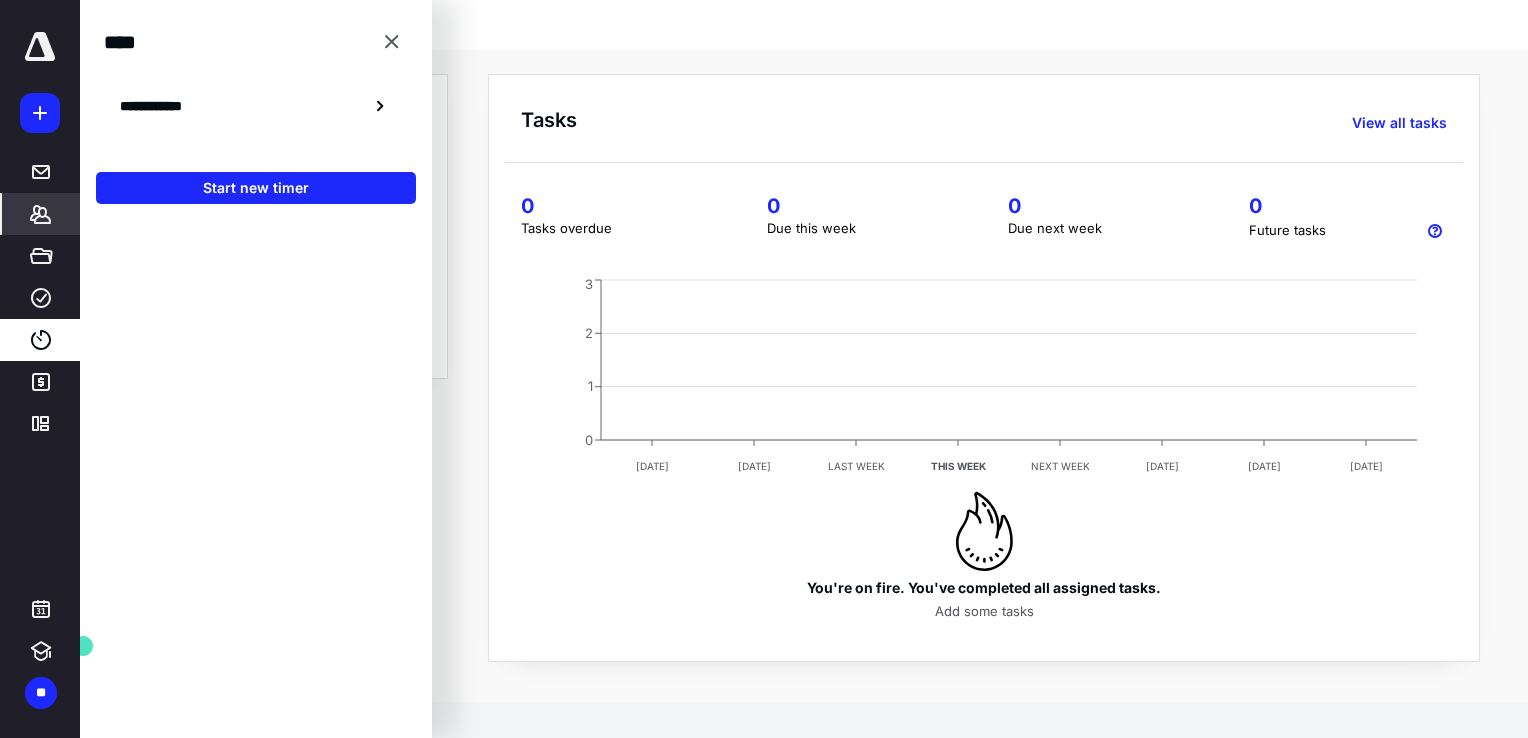 click 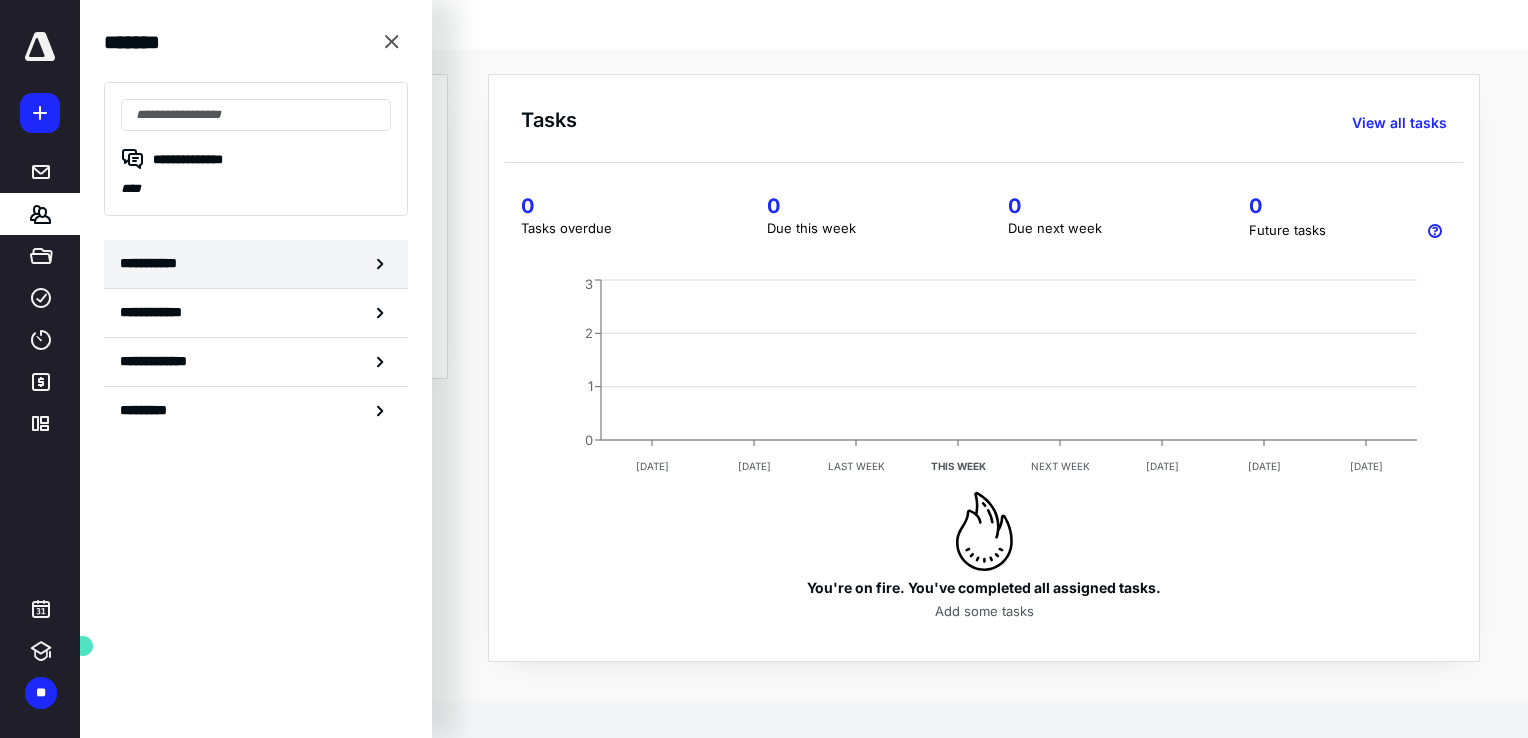 click on "**********" at bounding box center (153, 263) 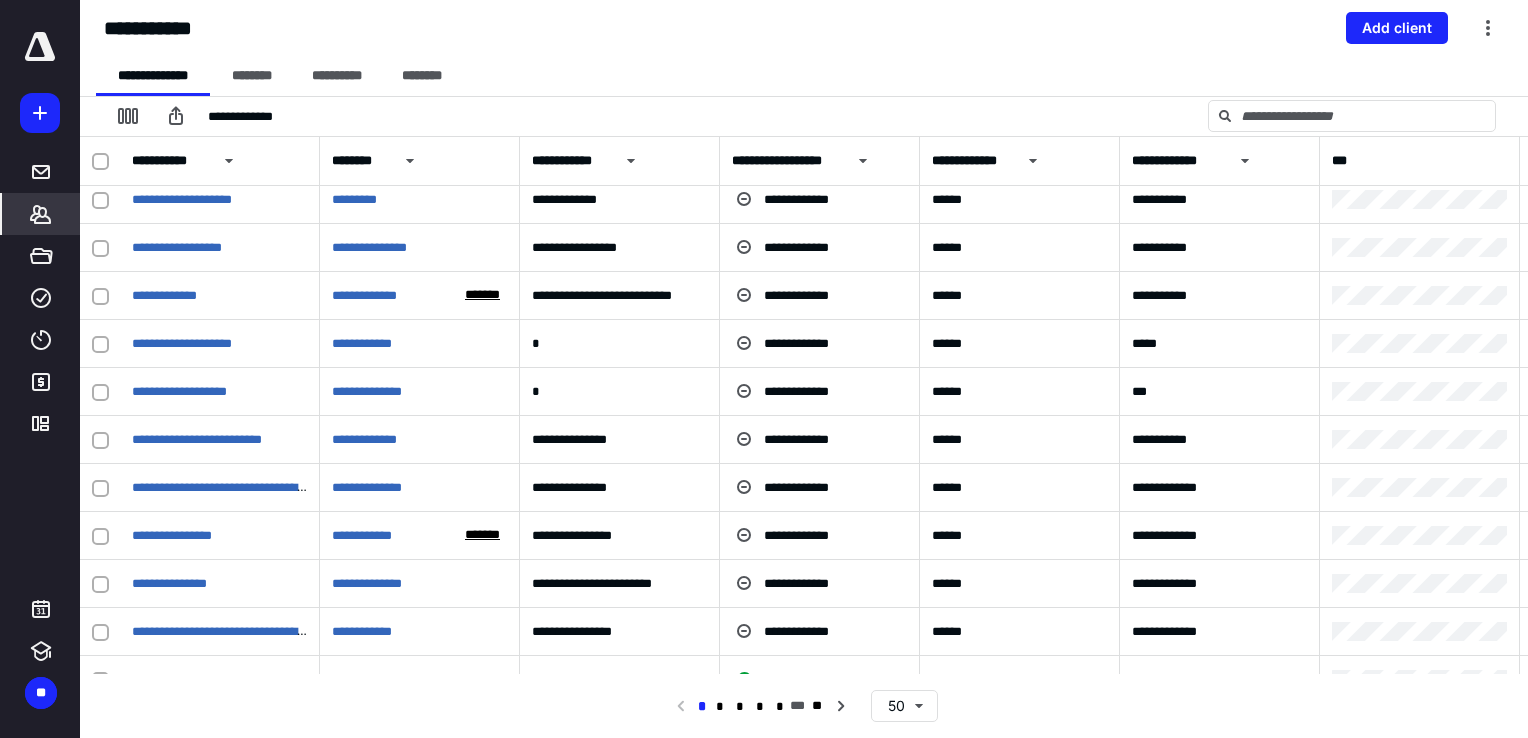 scroll, scrollTop: 0, scrollLeft: 0, axis: both 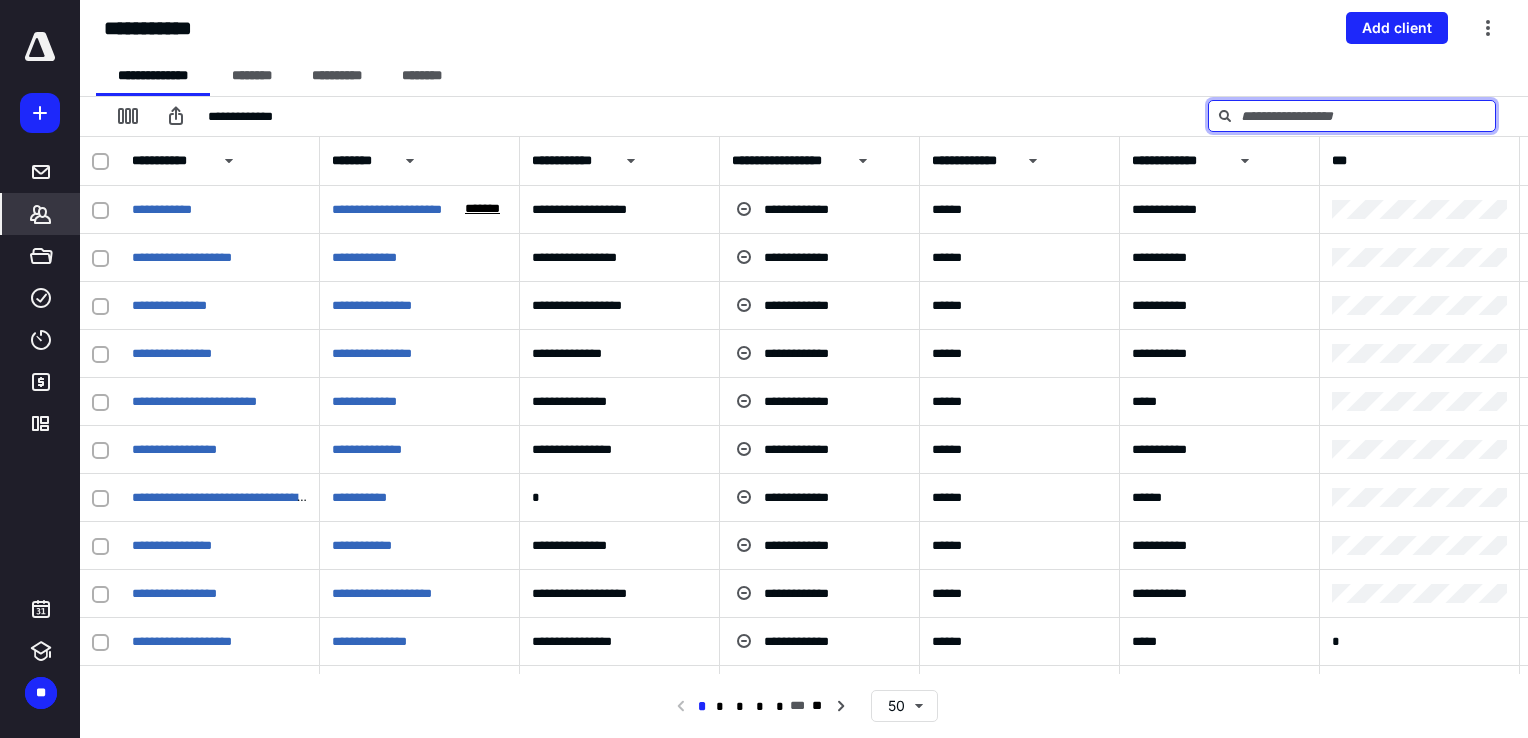click at bounding box center (1352, 116) 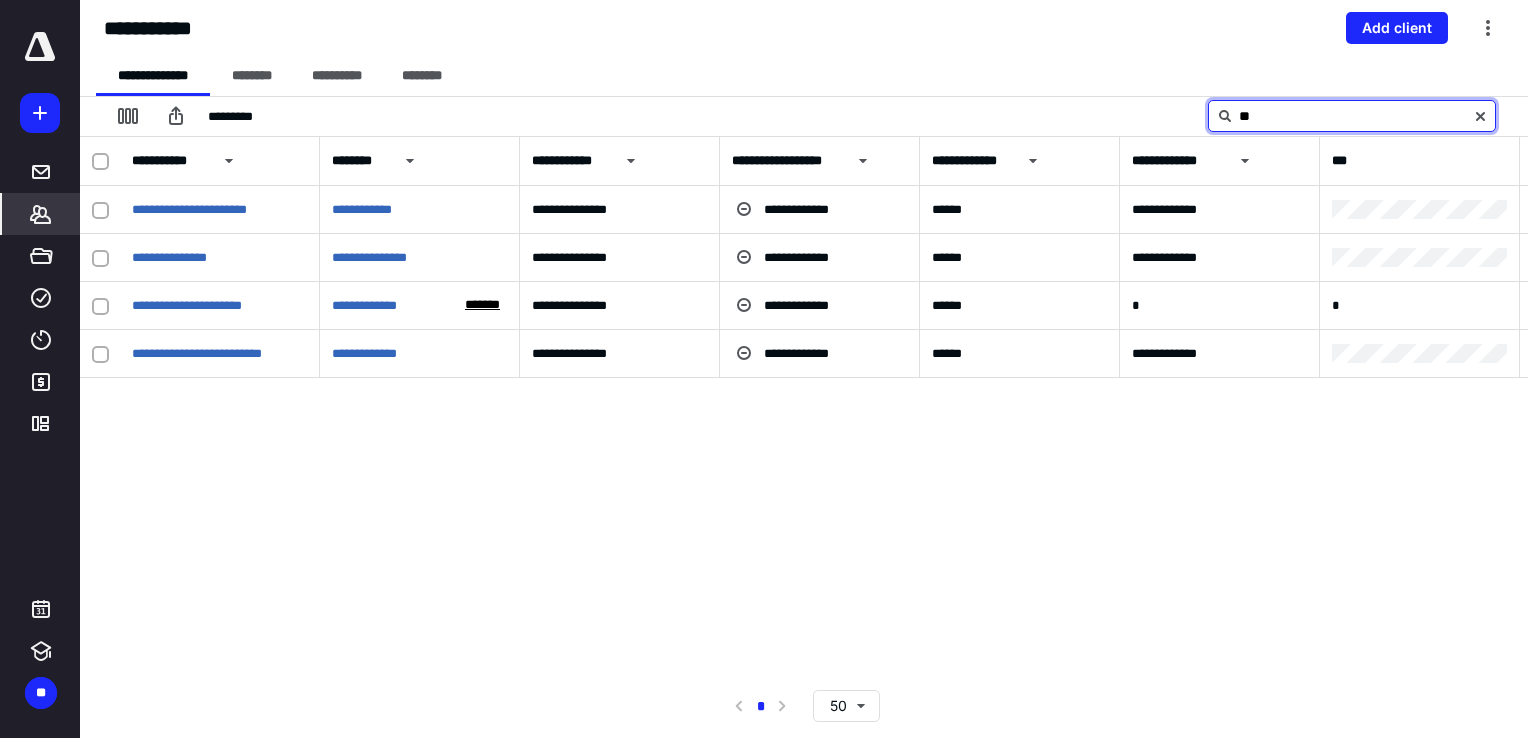 type on "*" 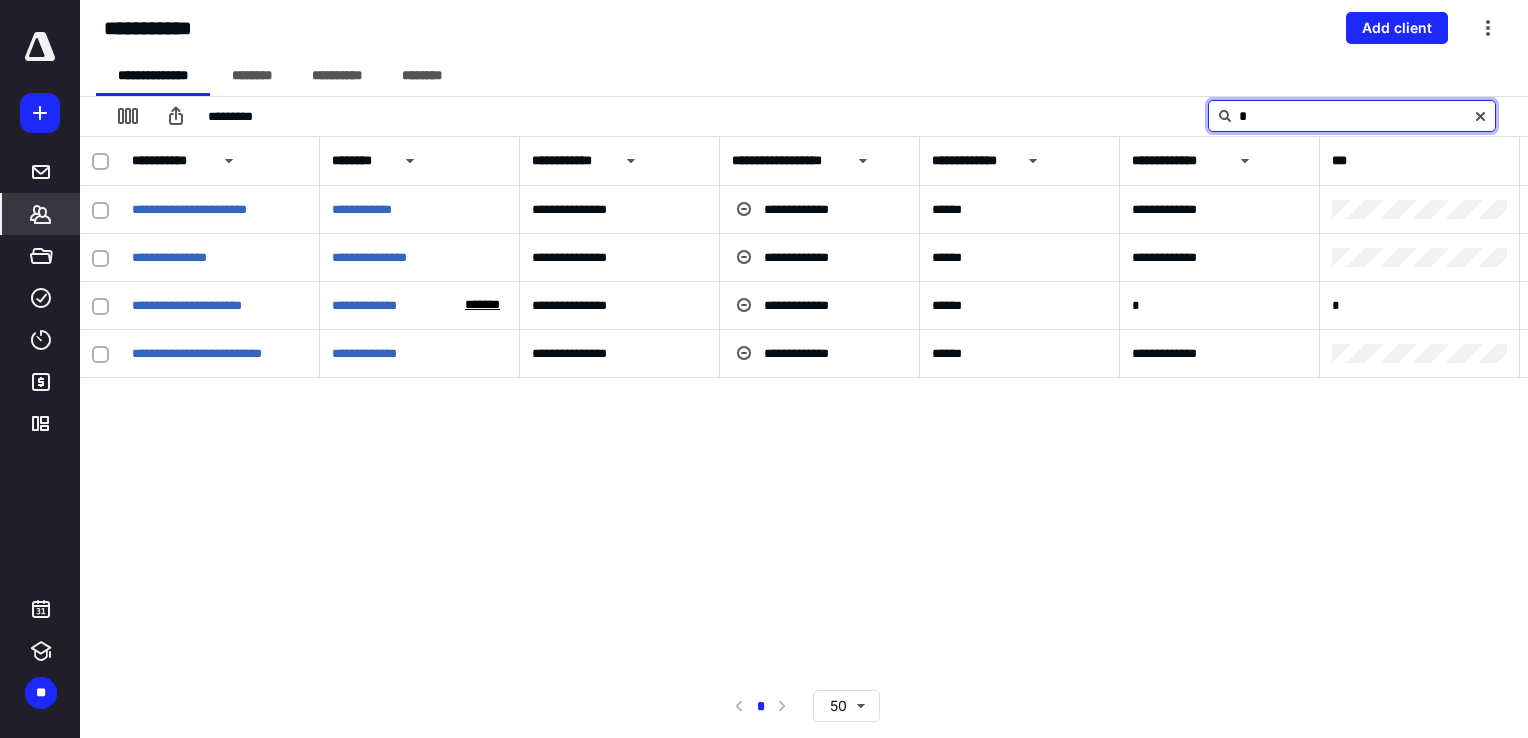 type 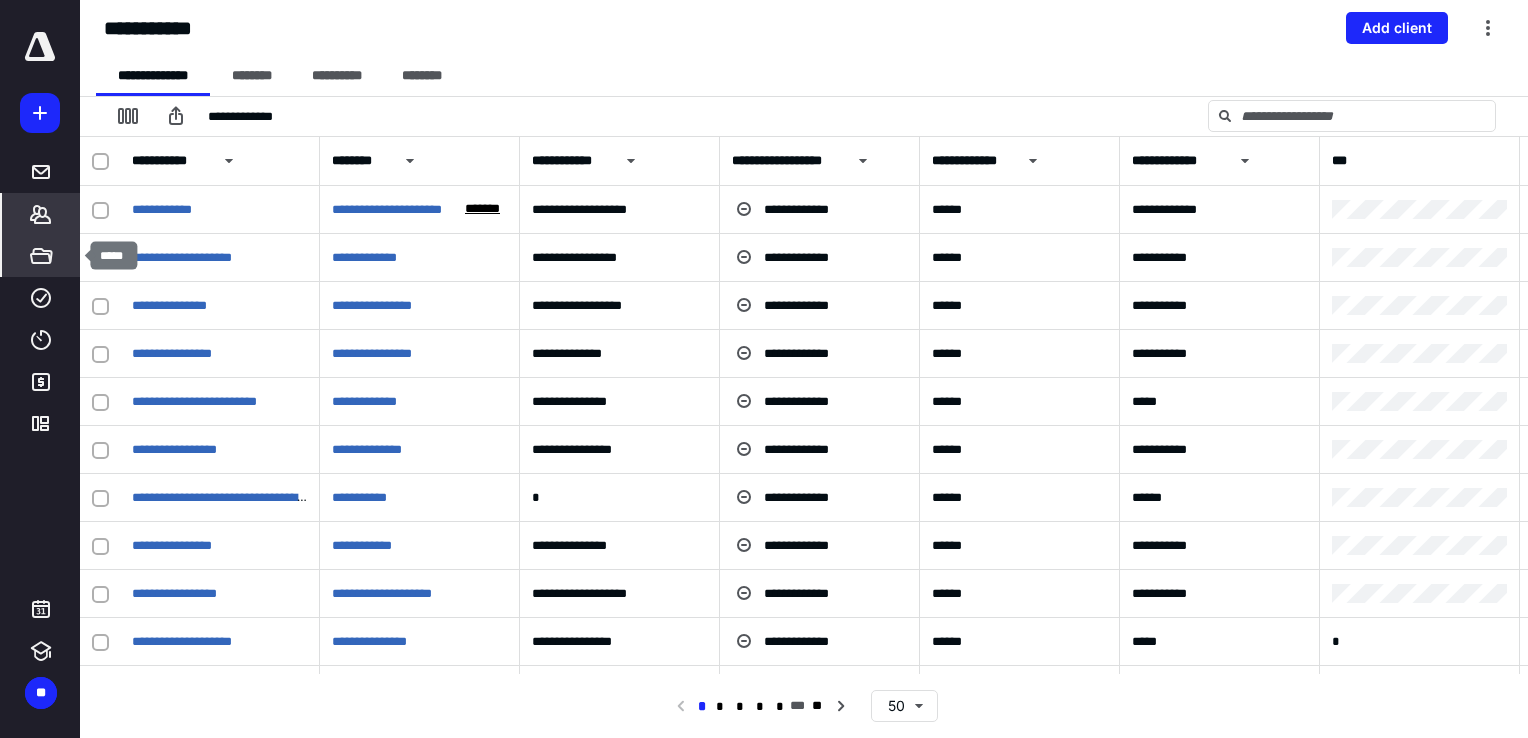 click 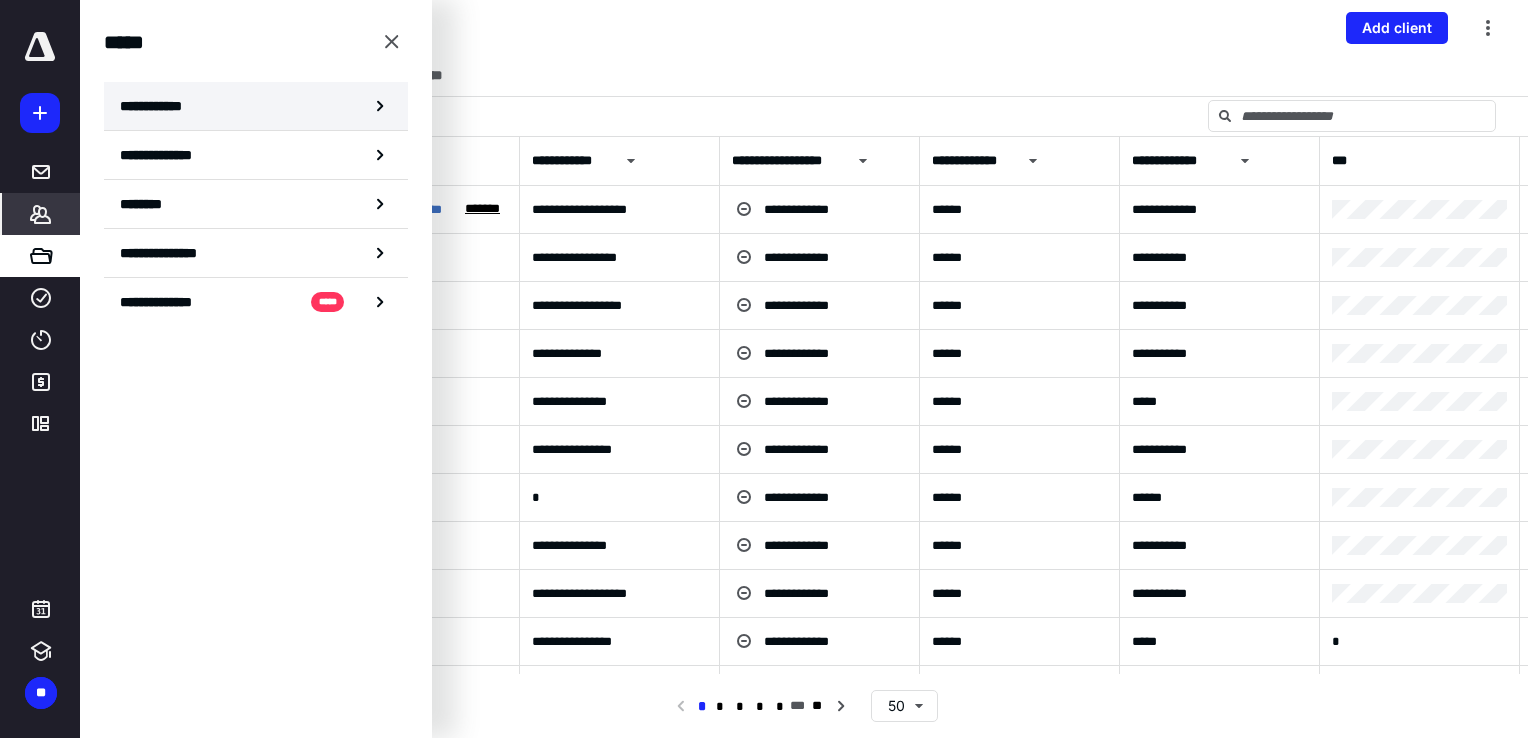 click on "**********" at bounding box center [157, 106] 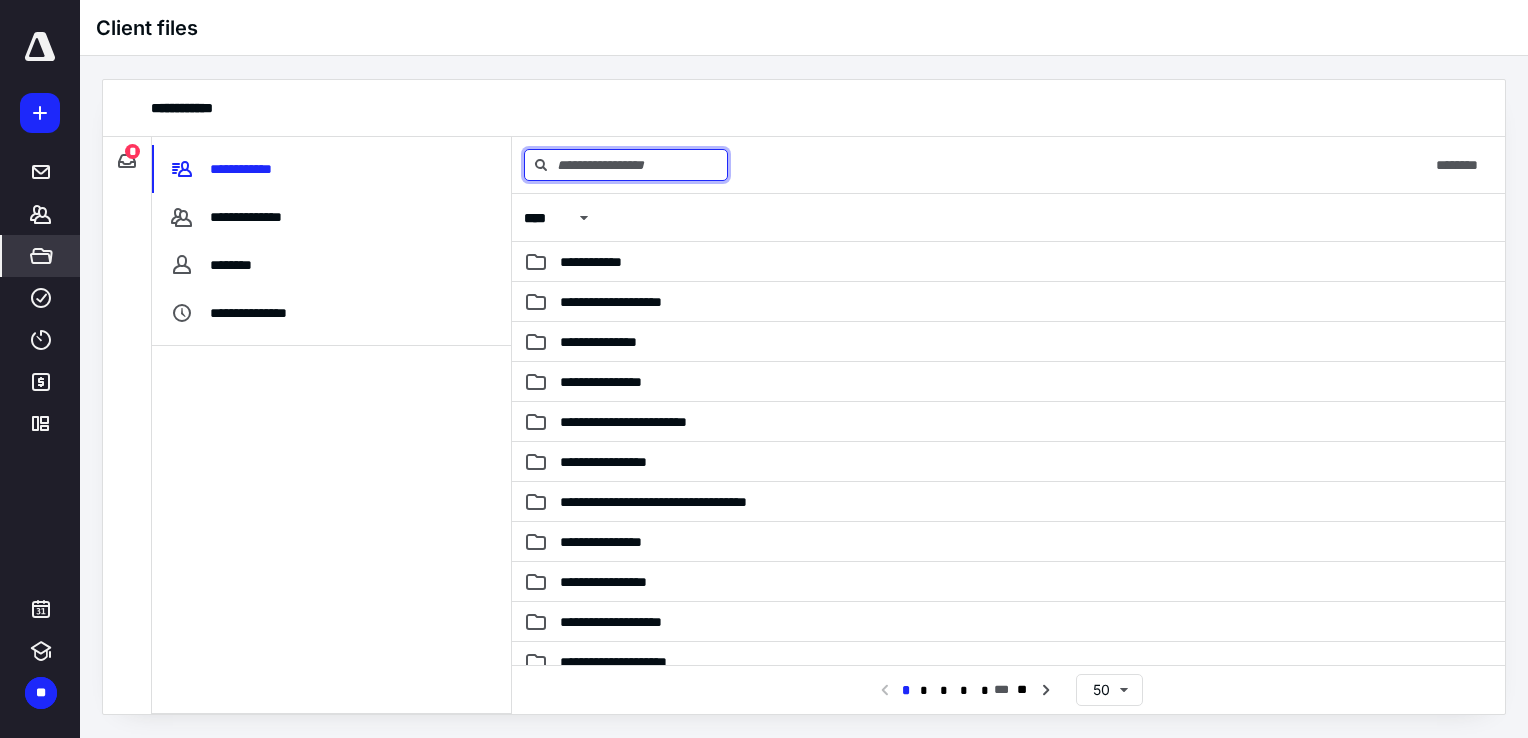 click at bounding box center (626, 165) 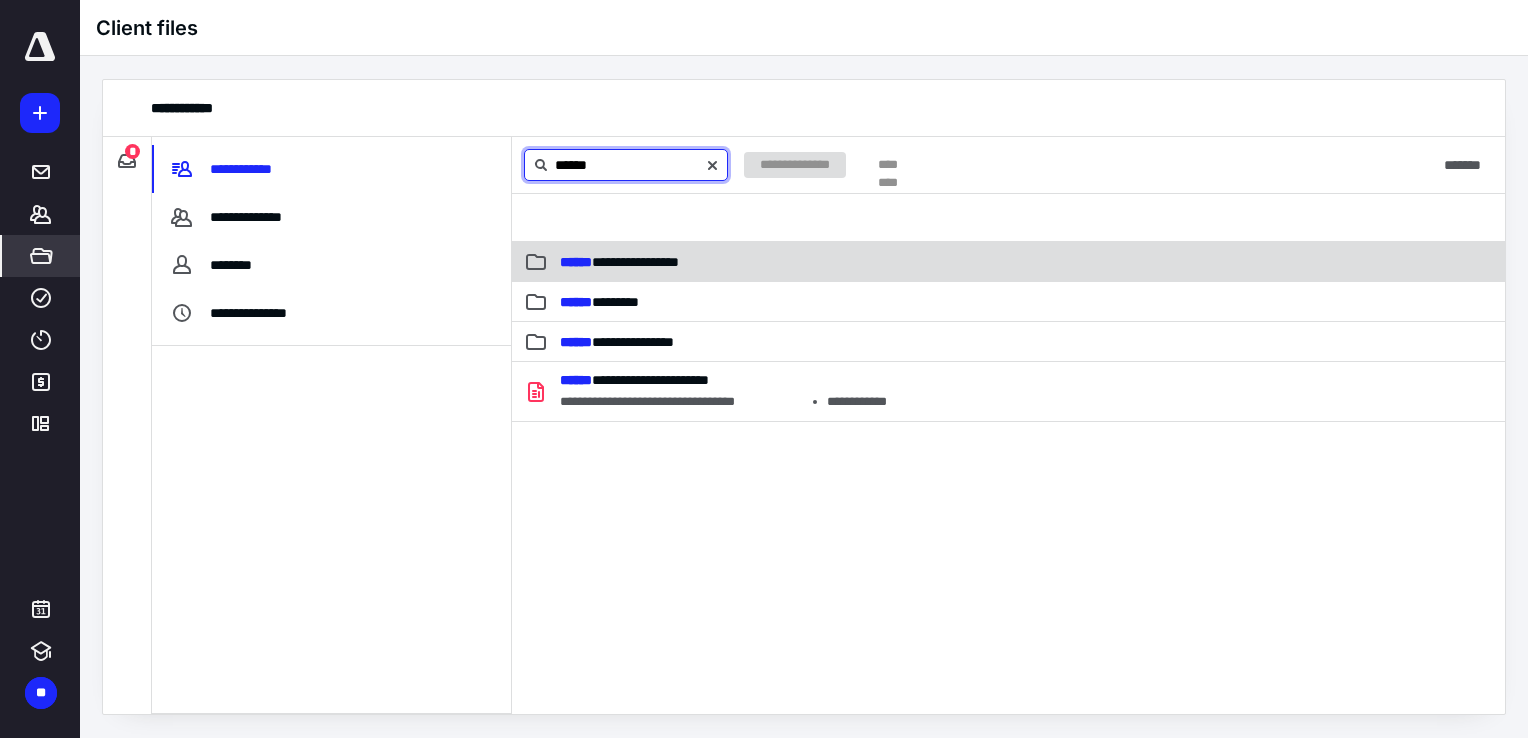 type on "******" 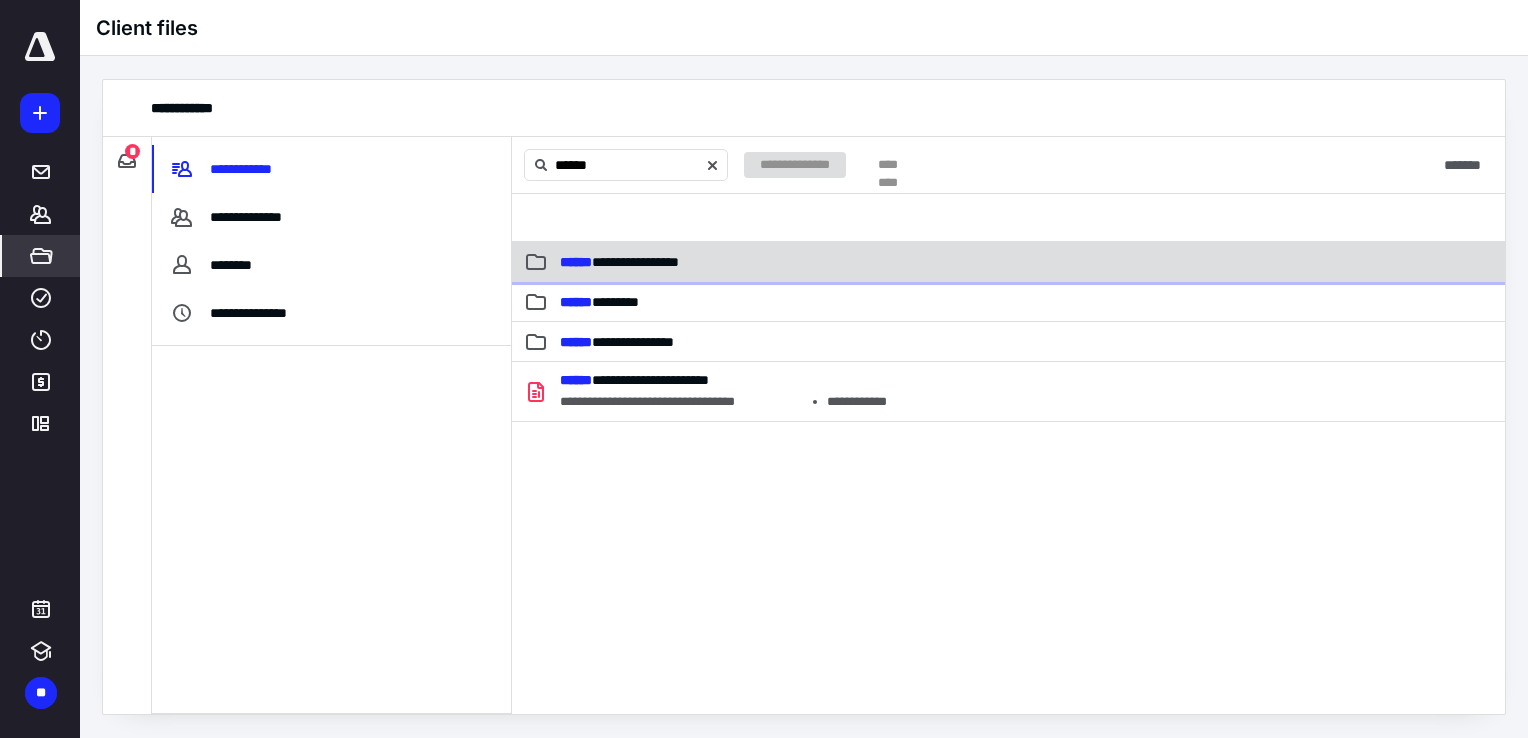 click on "**********" at bounding box center (870, 262) 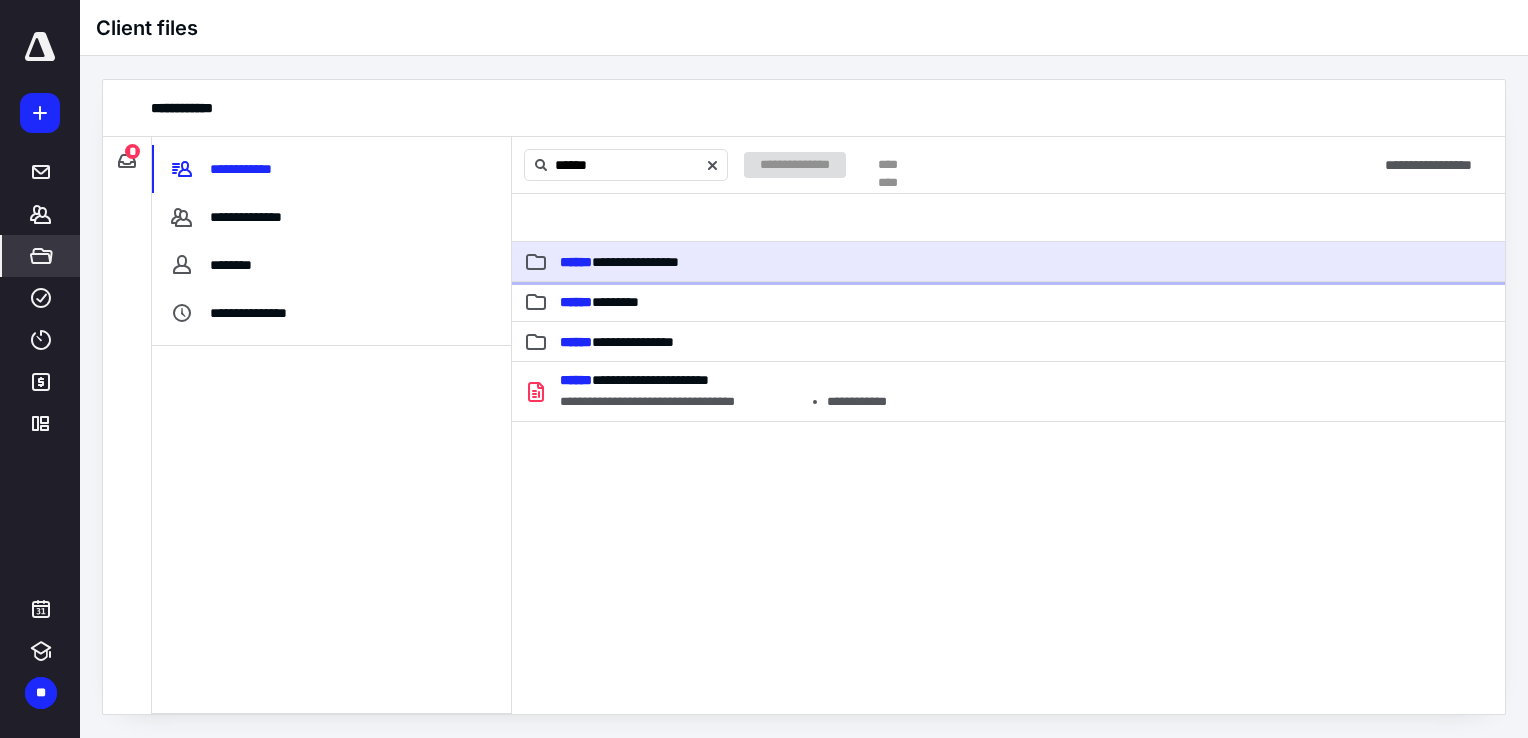 click on "**********" at bounding box center (870, 262) 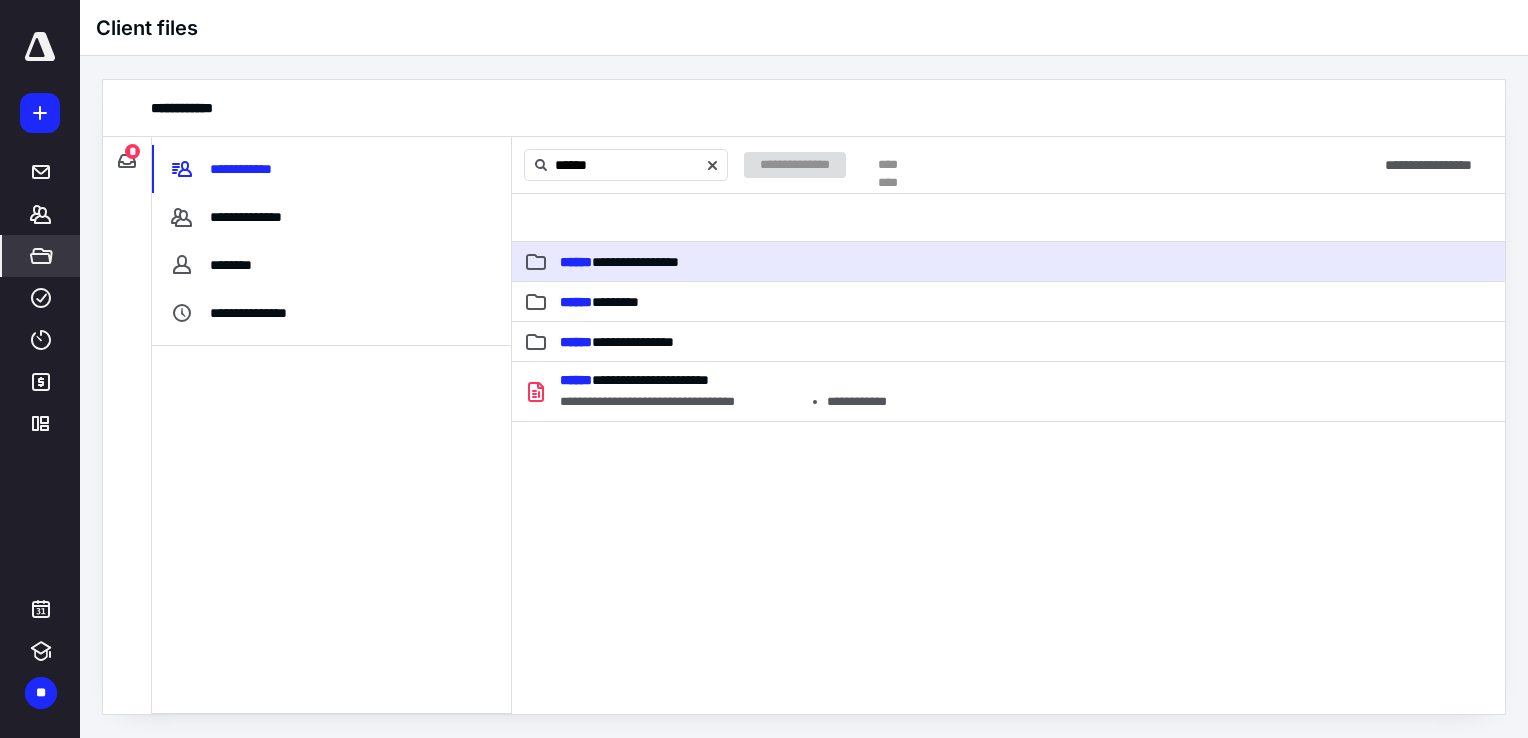 type 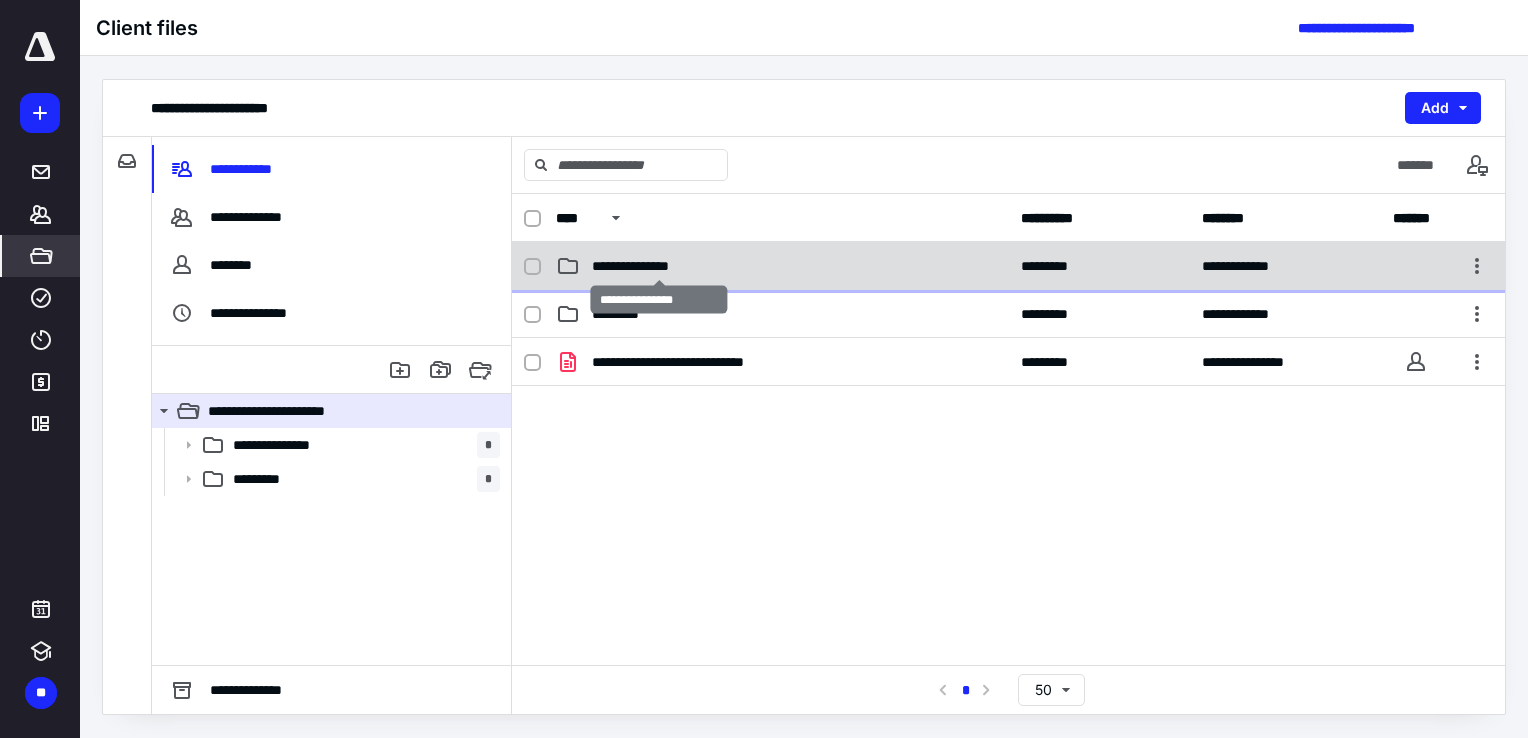 click on "**********" at bounding box center [659, 266] 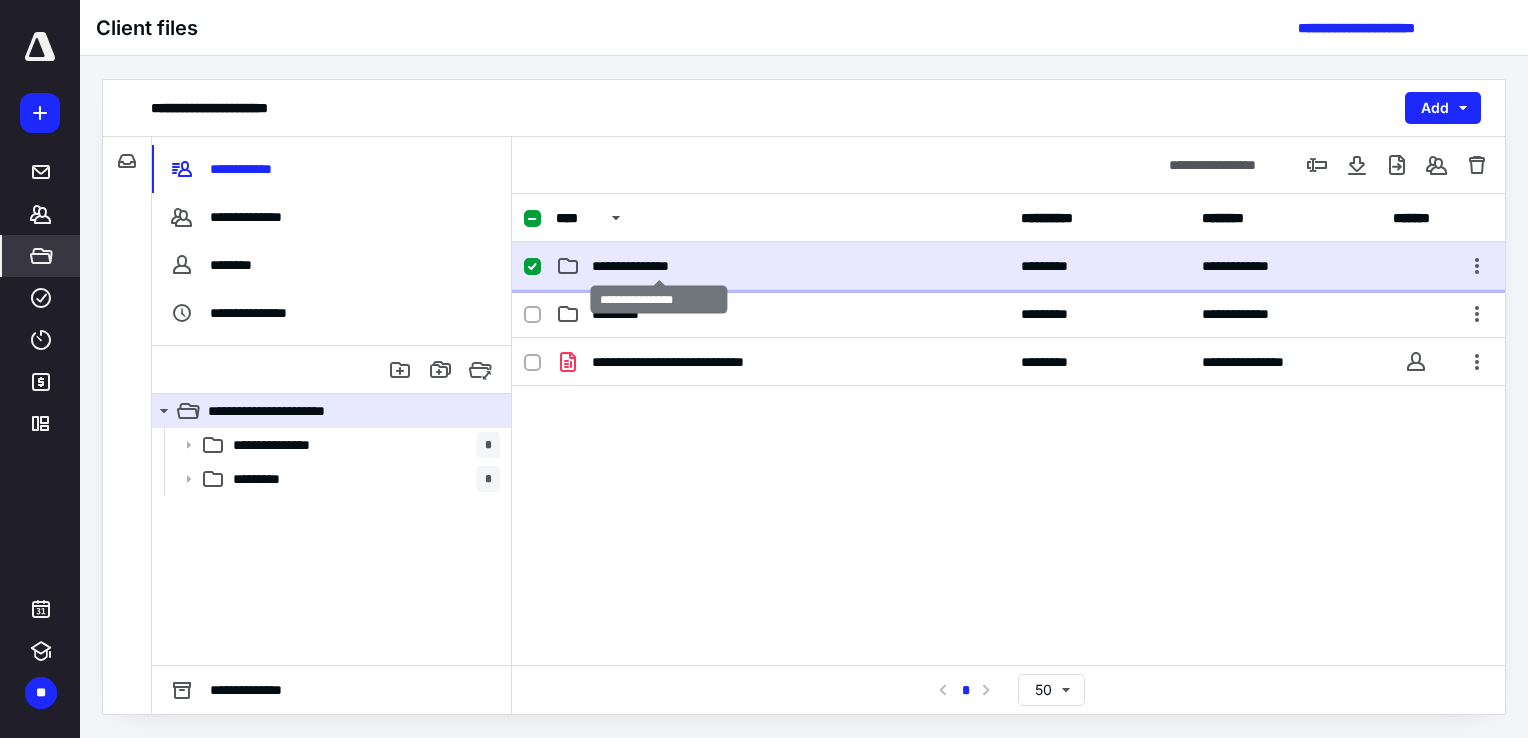 click on "**********" at bounding box center [659, 266] 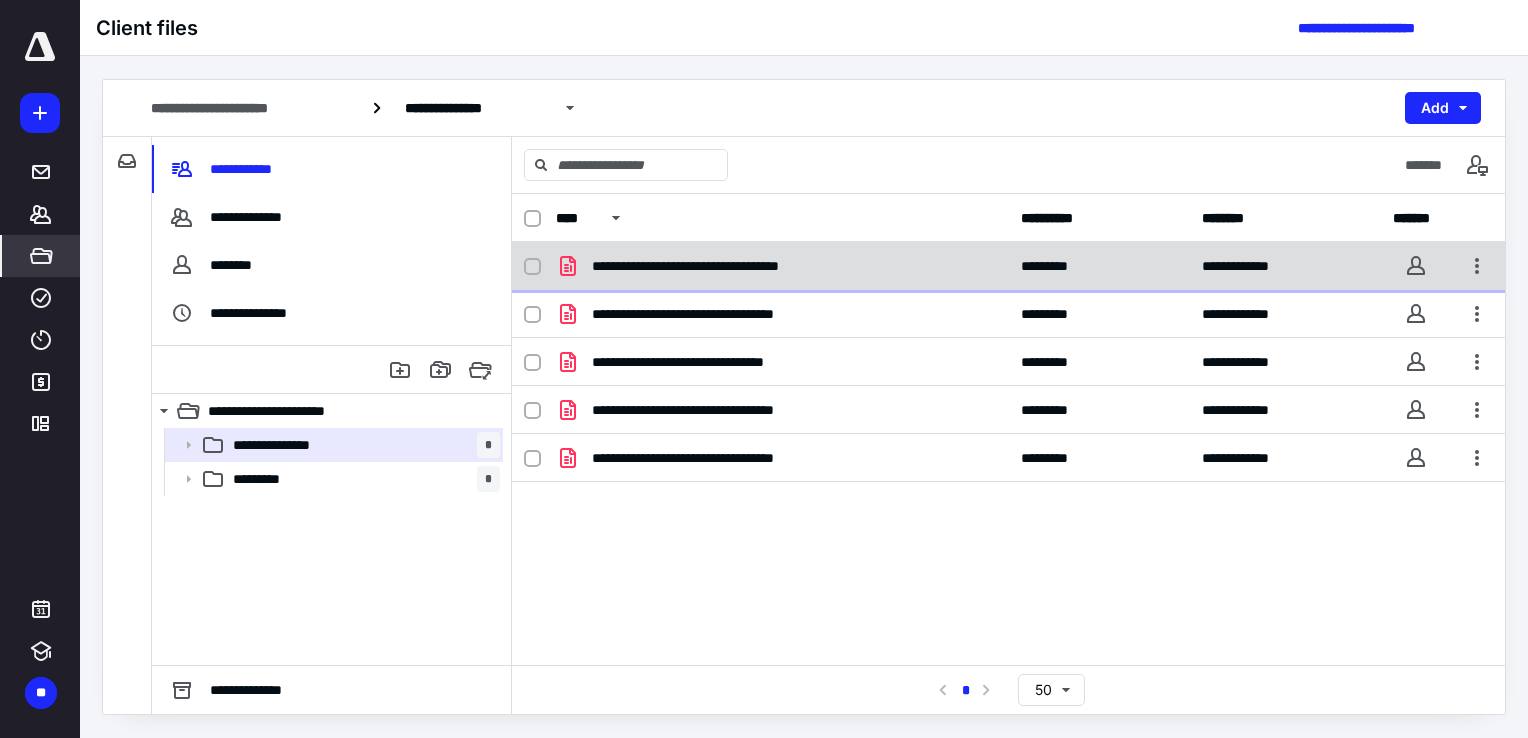 click on "**********" at bounding box center [738, 266] 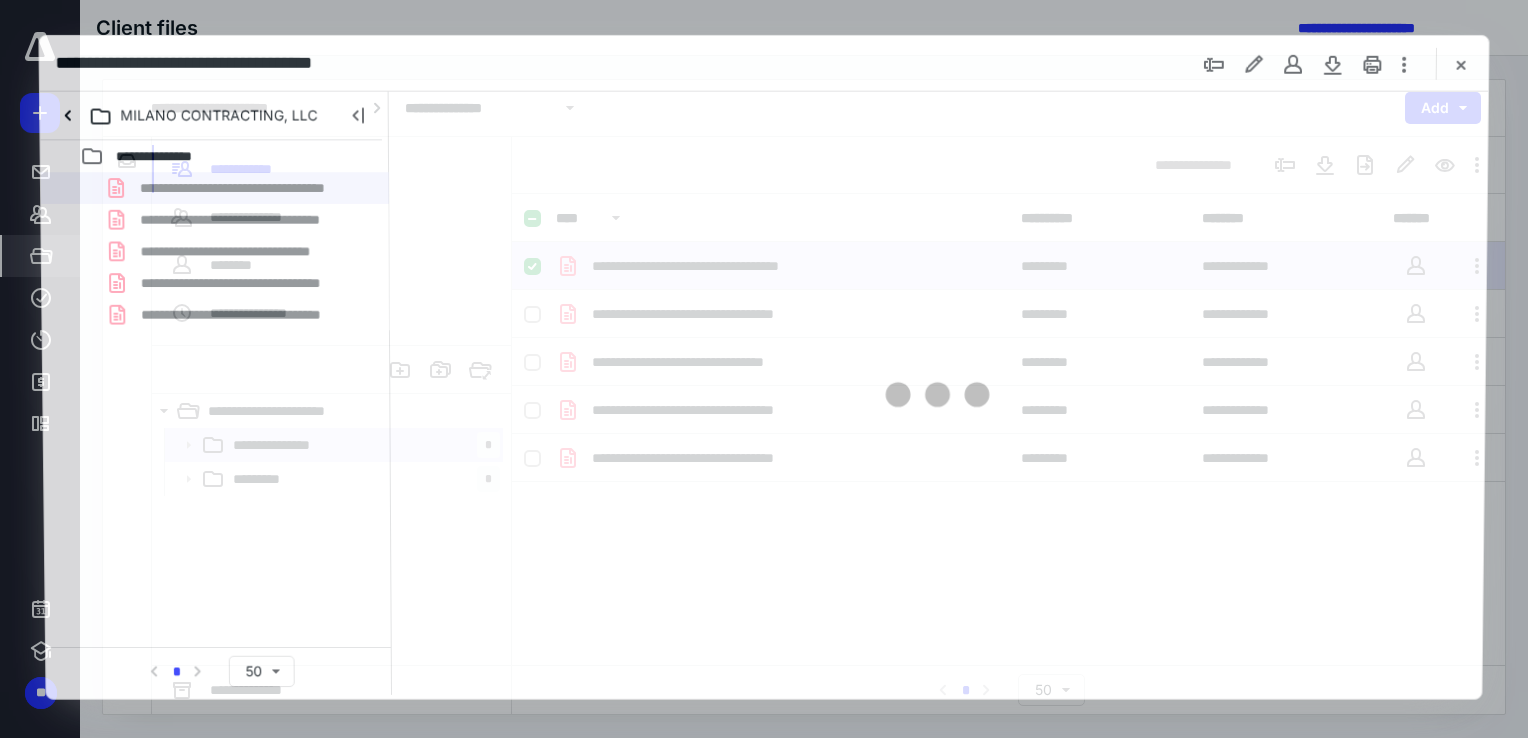 scroll, scrollTop: 0, scrollLeft: 0, axis: both 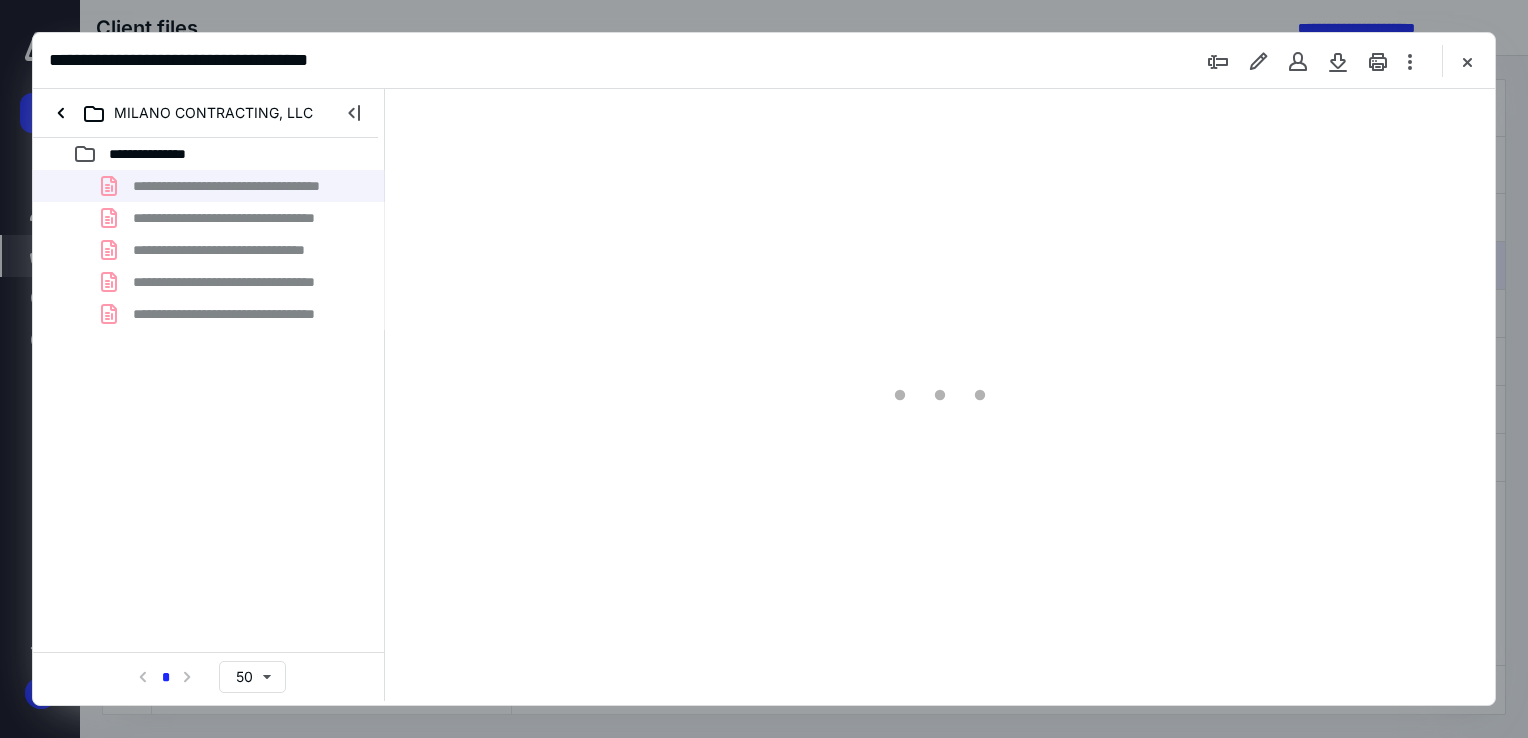 type on "68" 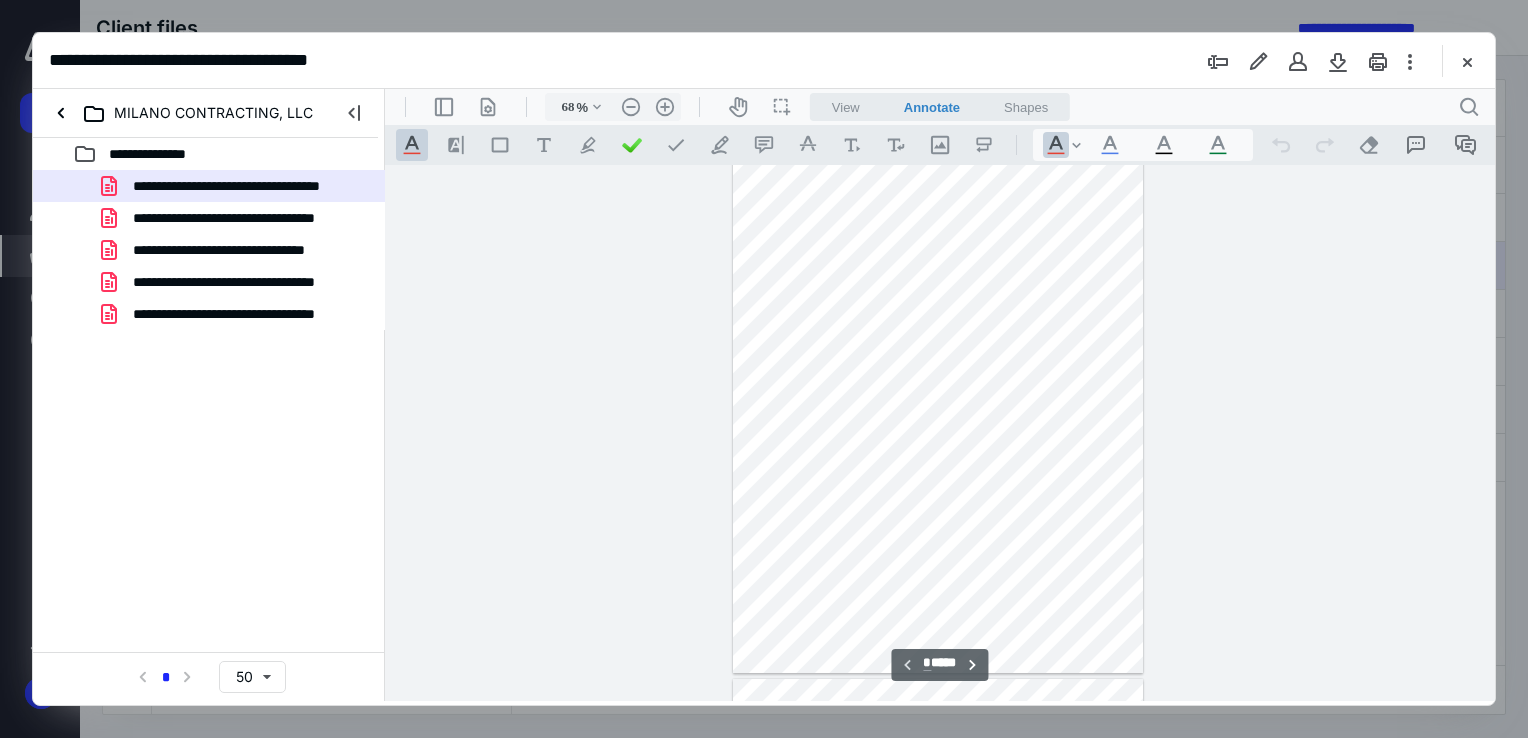 scroll, scrollTop: 0, scrollLeft: 0, axis: both 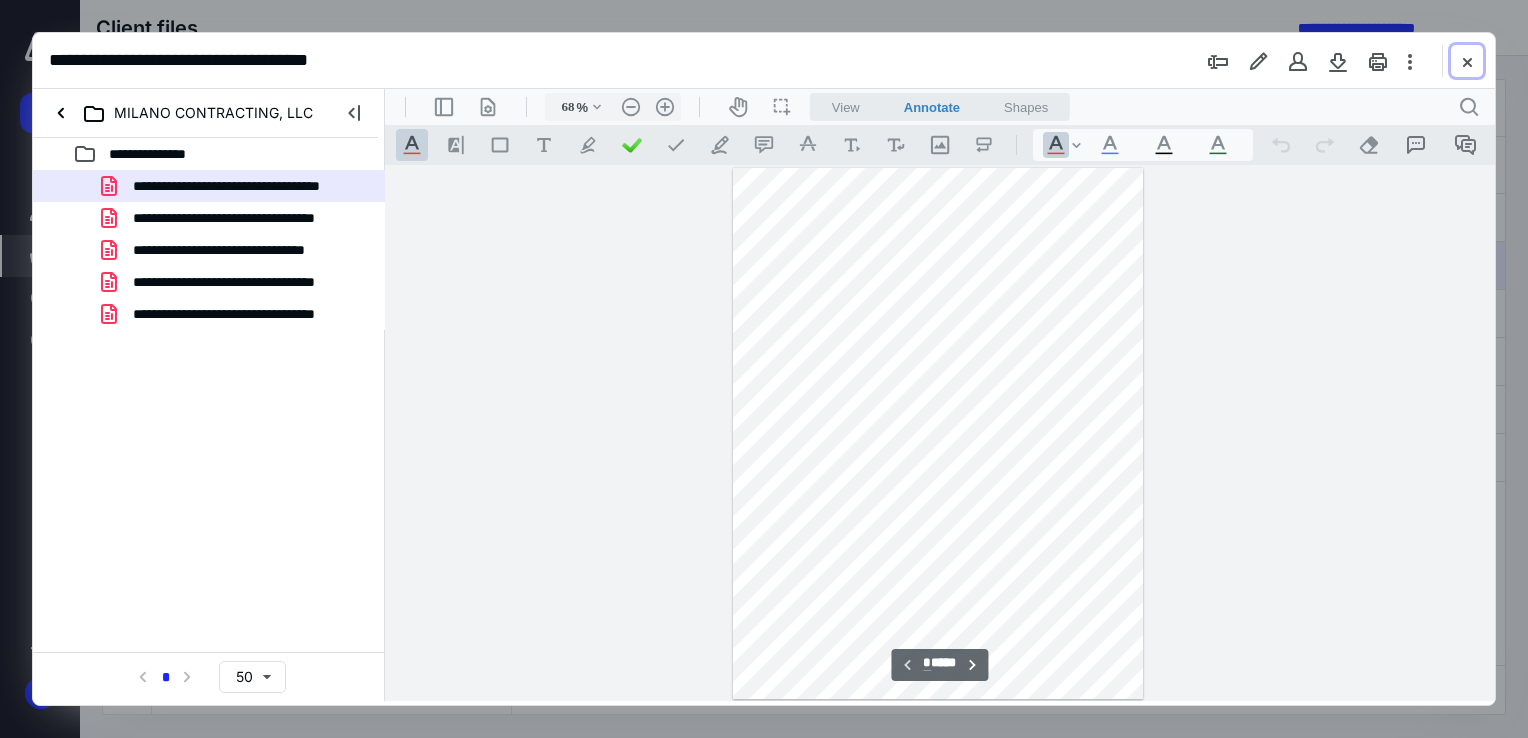 click at bounding box center (1467, 61) 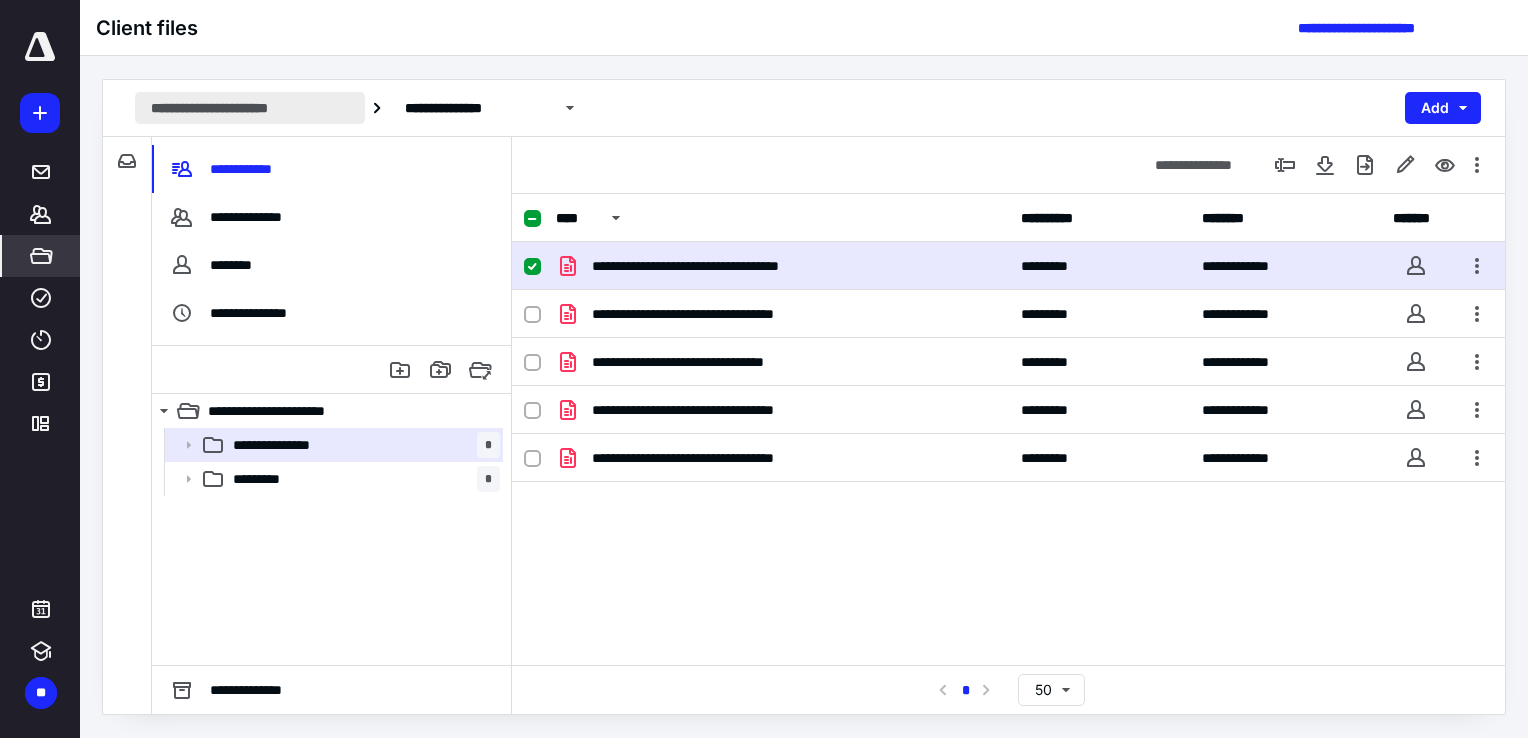 click on "**********" at bounding box center (250, 108) 